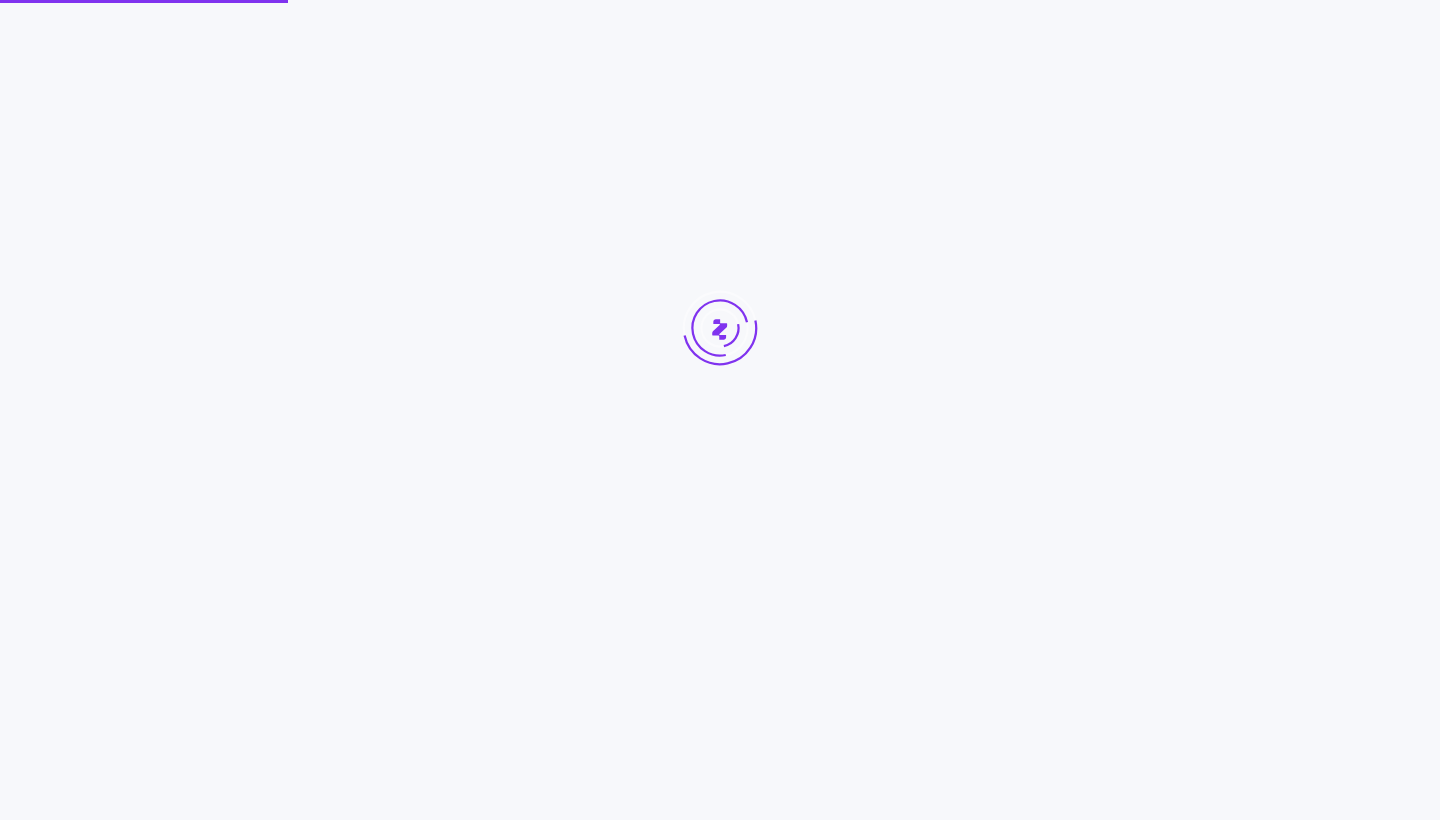 scroll, scrollTop: 0, scrollLeft: 0, axis: both 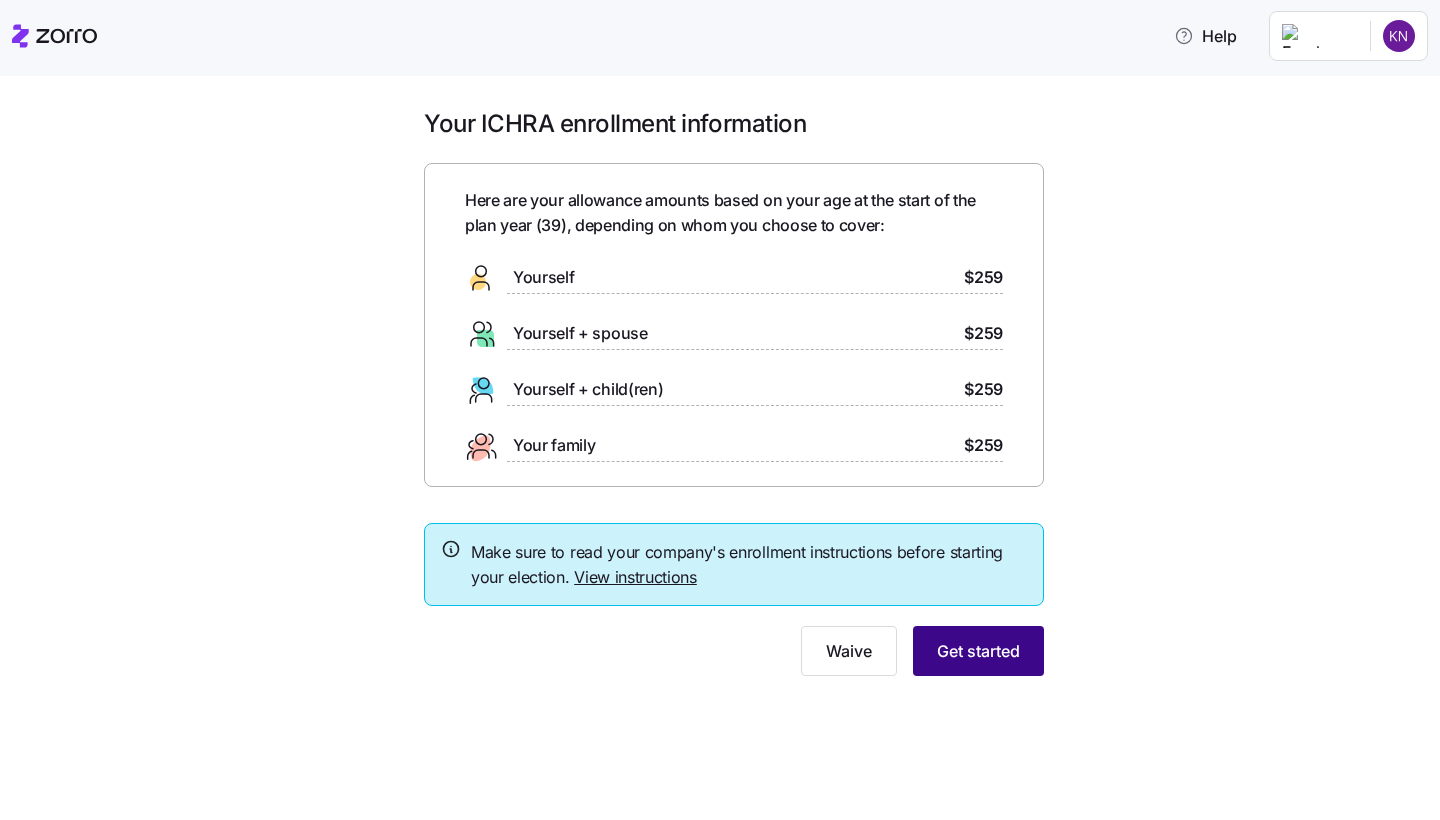 click on "Get started" at bounding box center (978, 651) 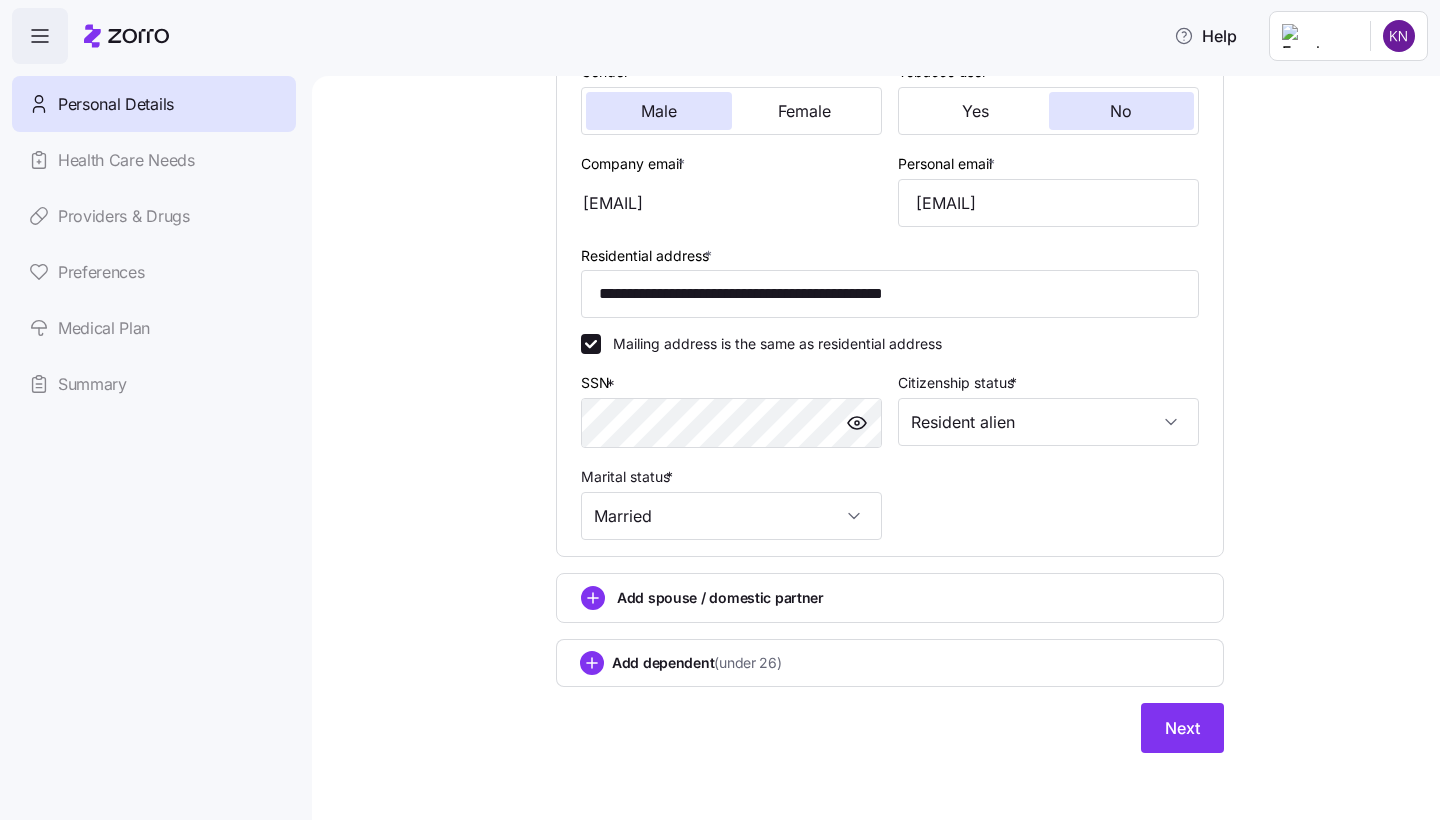 scroll, scrollTop: 409, scrollLeft: 0, axis: vertical 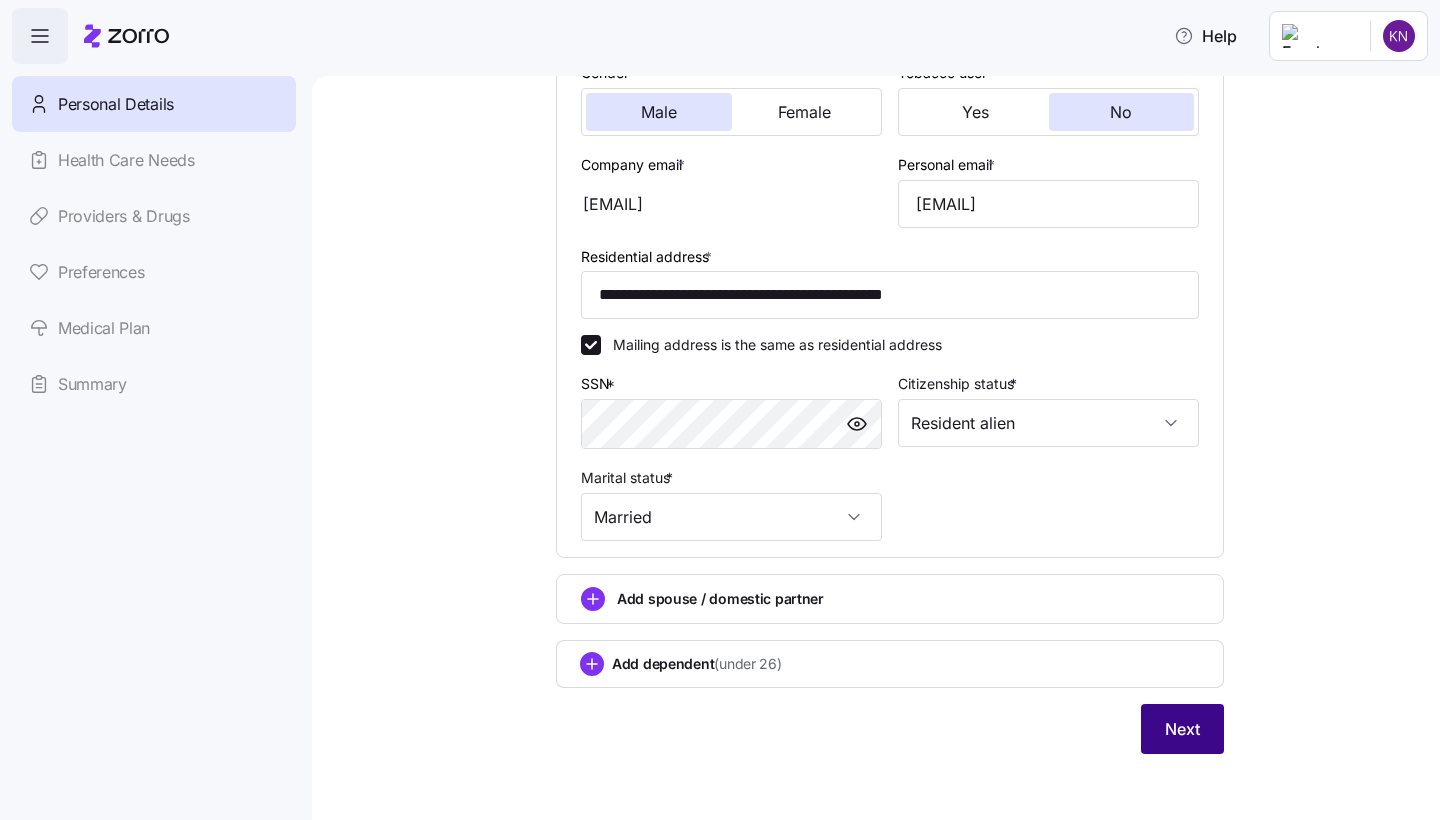 click on "Next" at bounding box center (1182, 729) 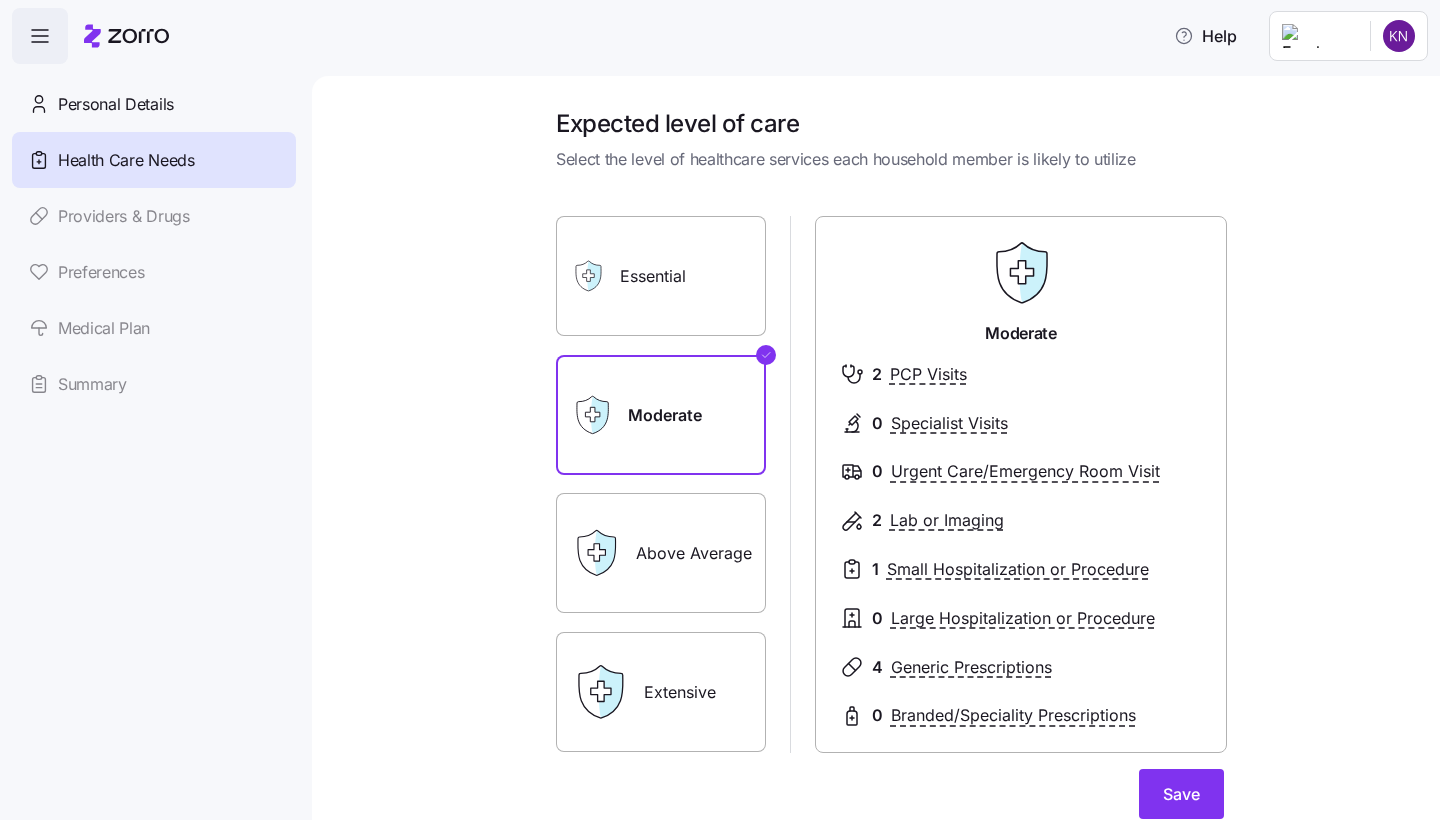 click on "Essential" at bounding box center [661, 276] 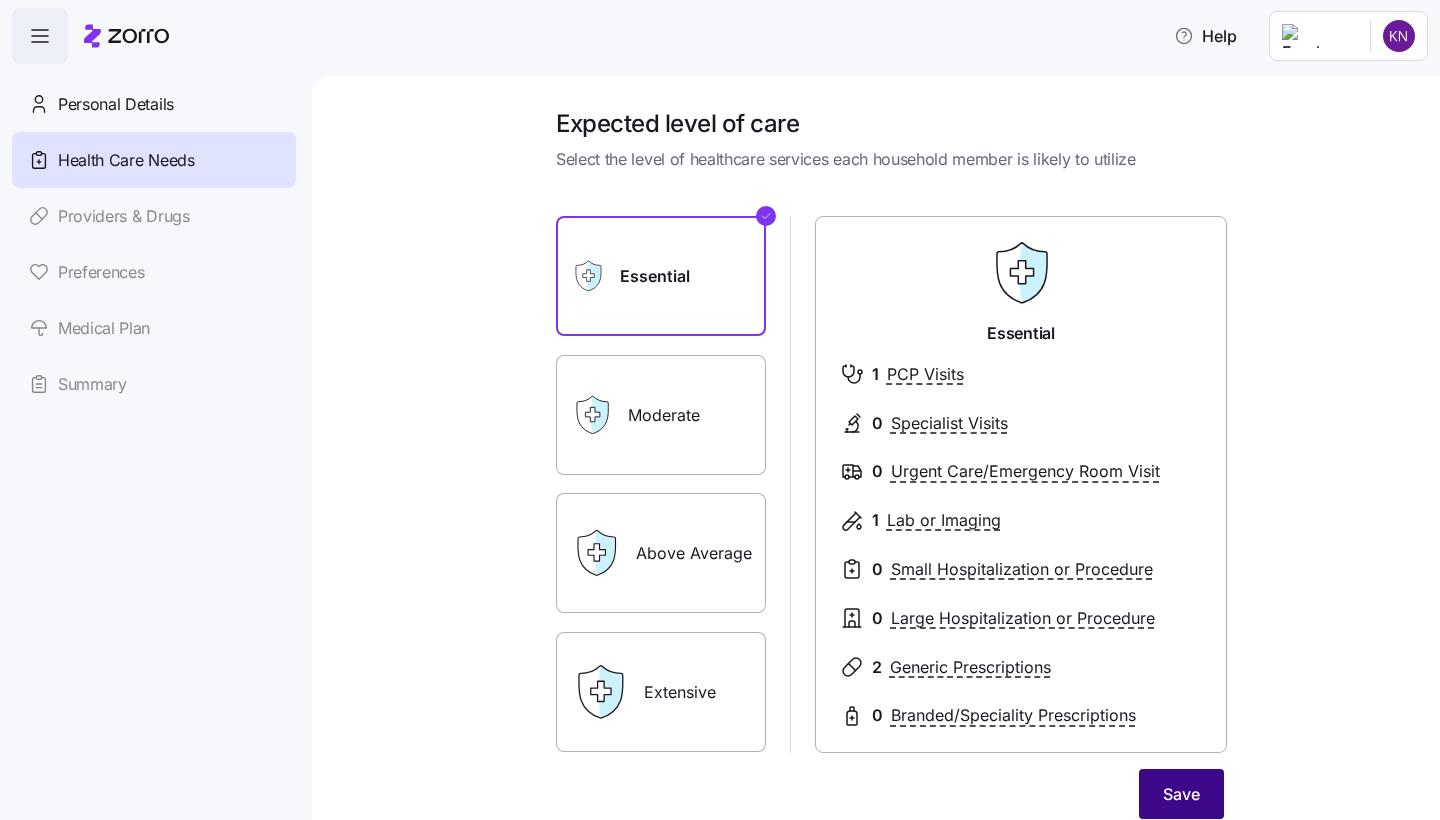 click on "Save" at bounding box center [1181, 794] 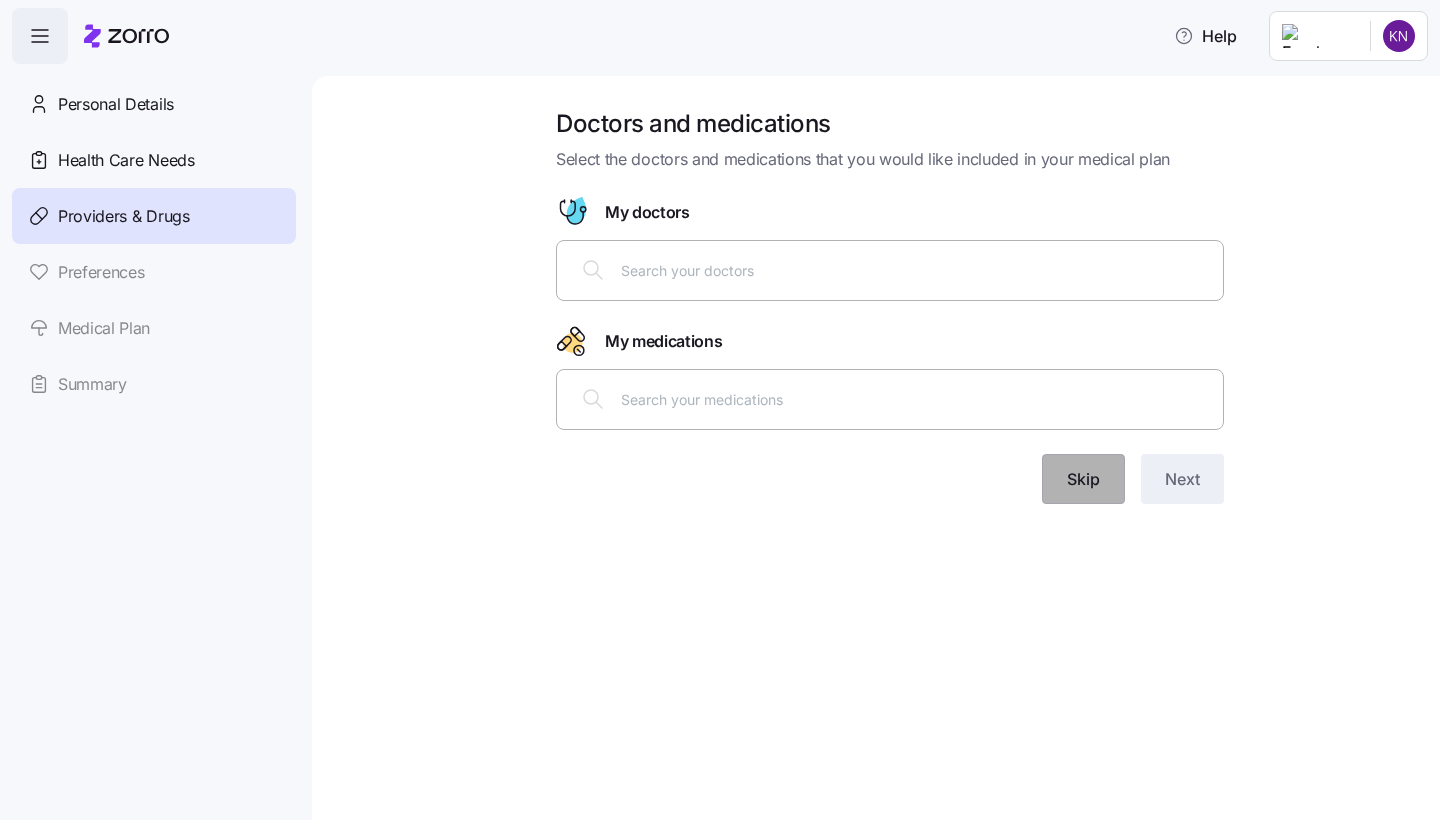 click on "Skip" at bounding box center (1083, 479) 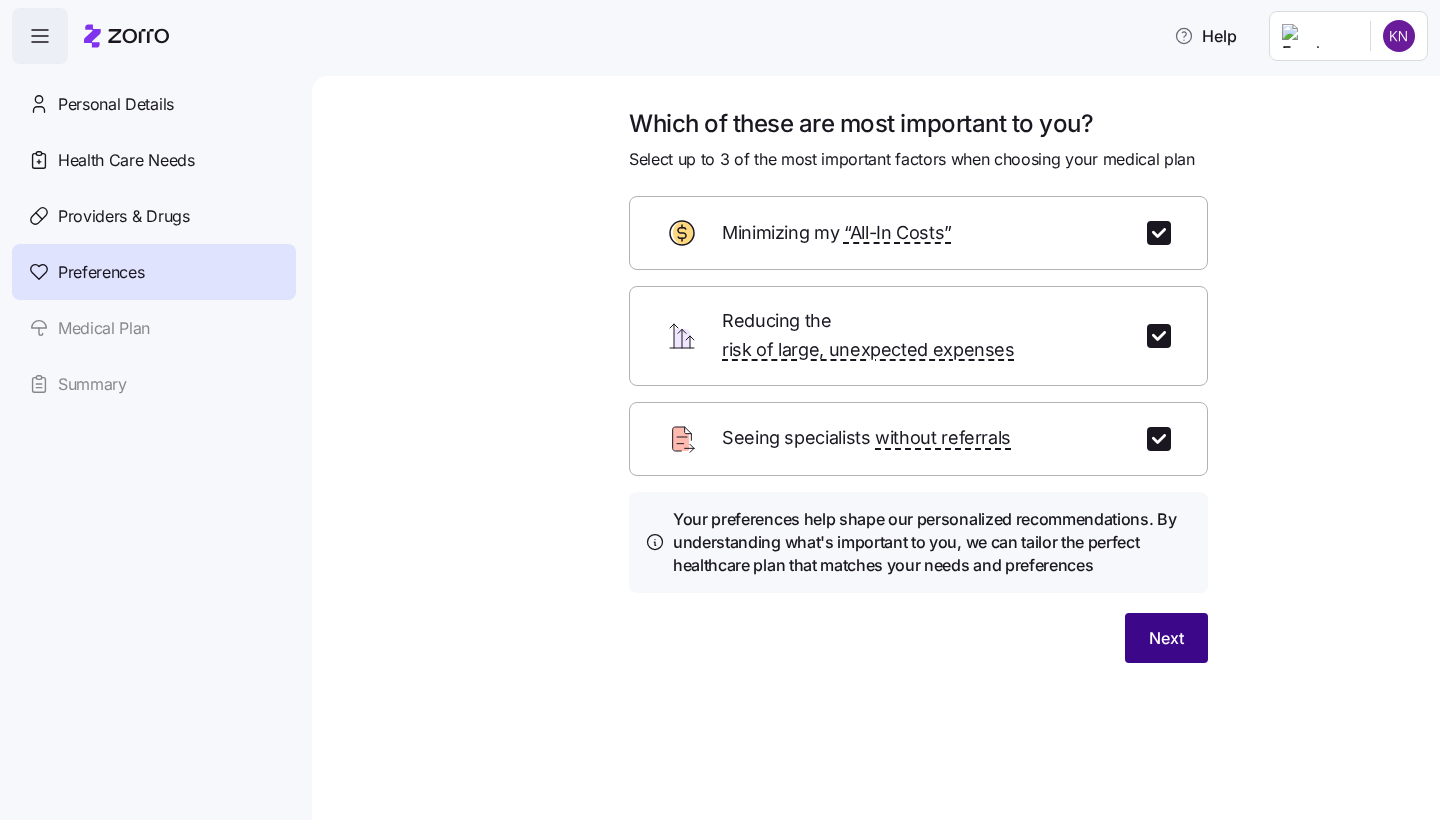 click on "Next" at bounding box center (1166, 638) 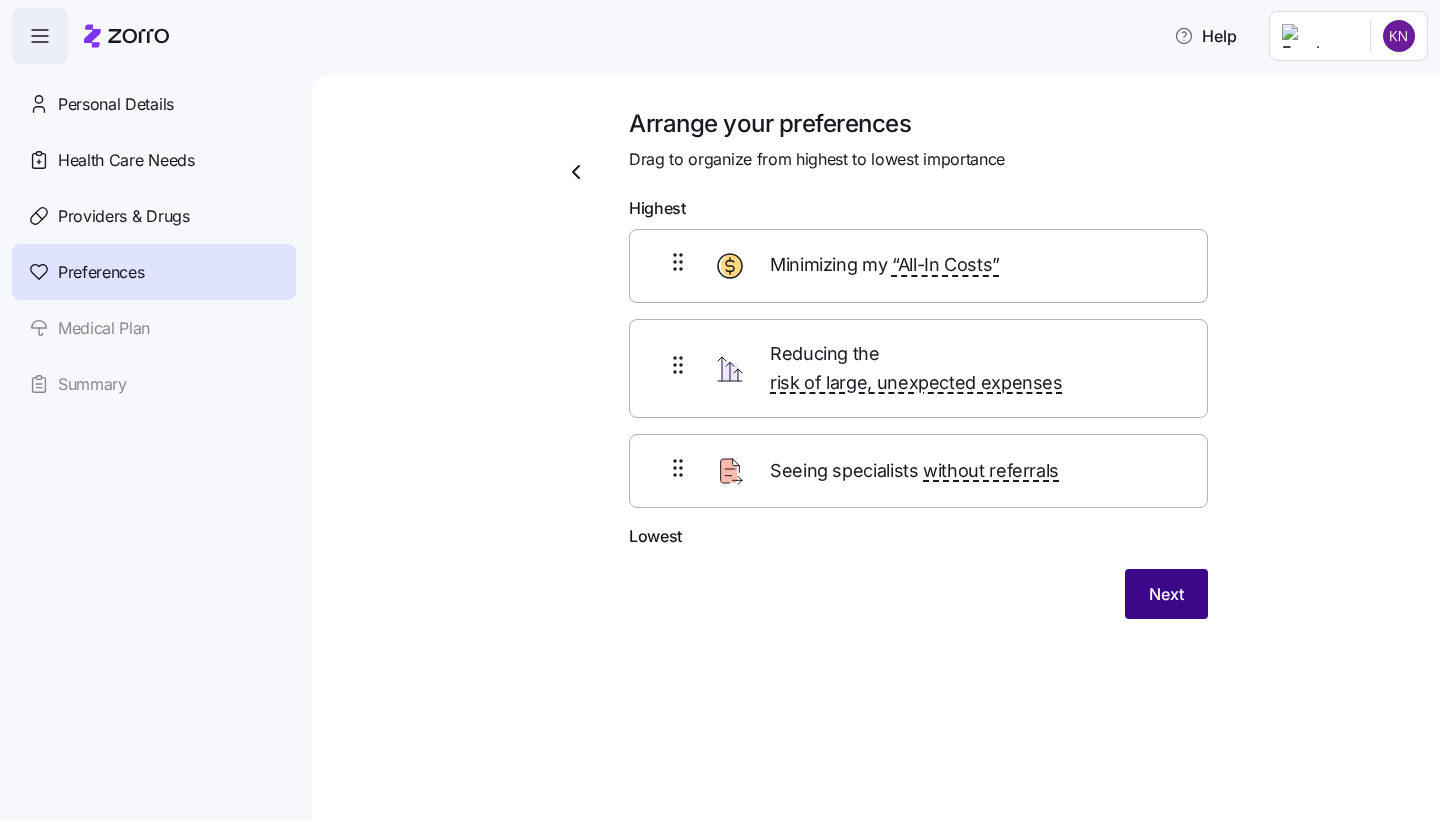 click on "Next" at bounding box center (1166, 594) 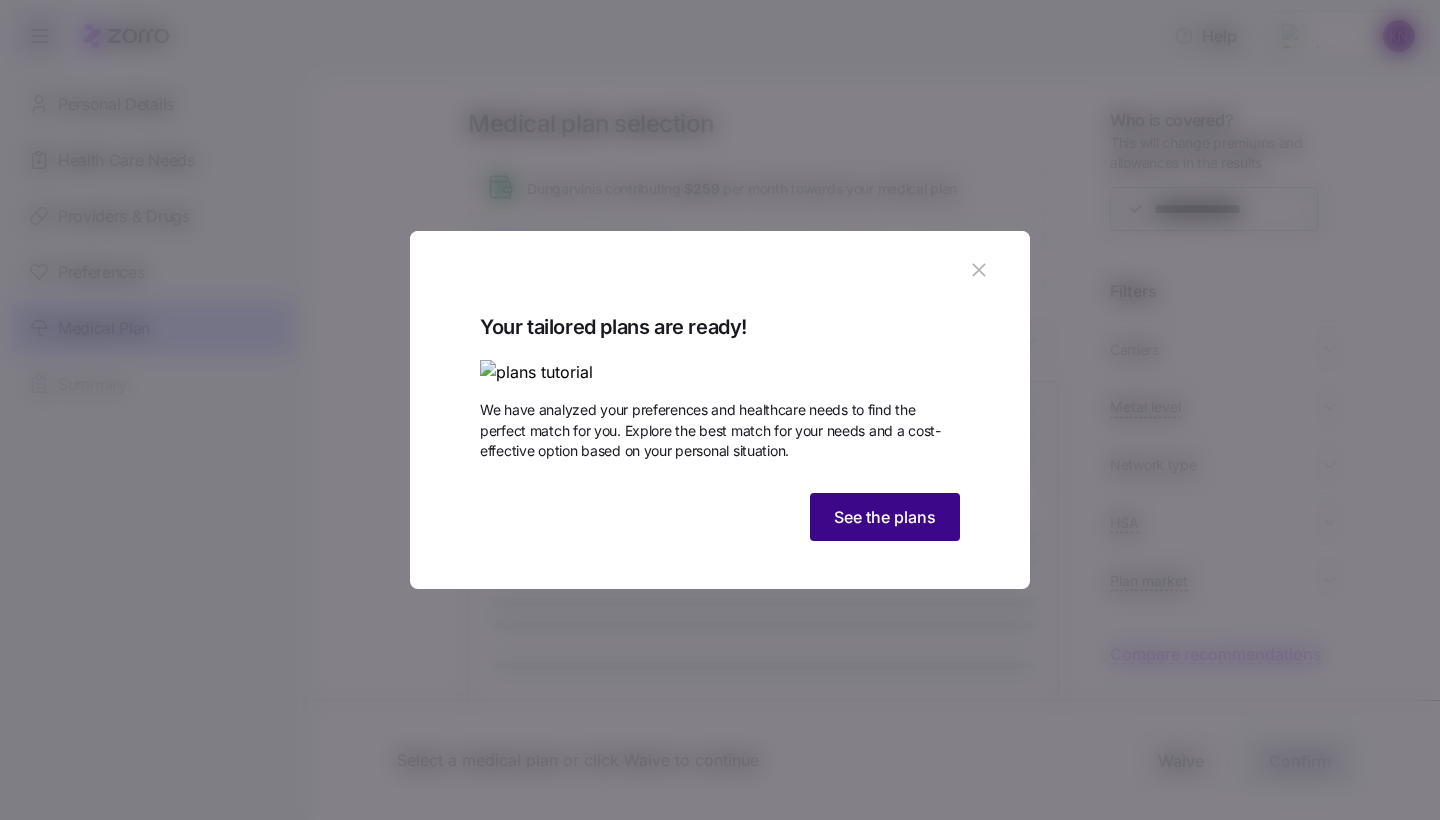 click on "See the plans" at bounding box center (885, 517) 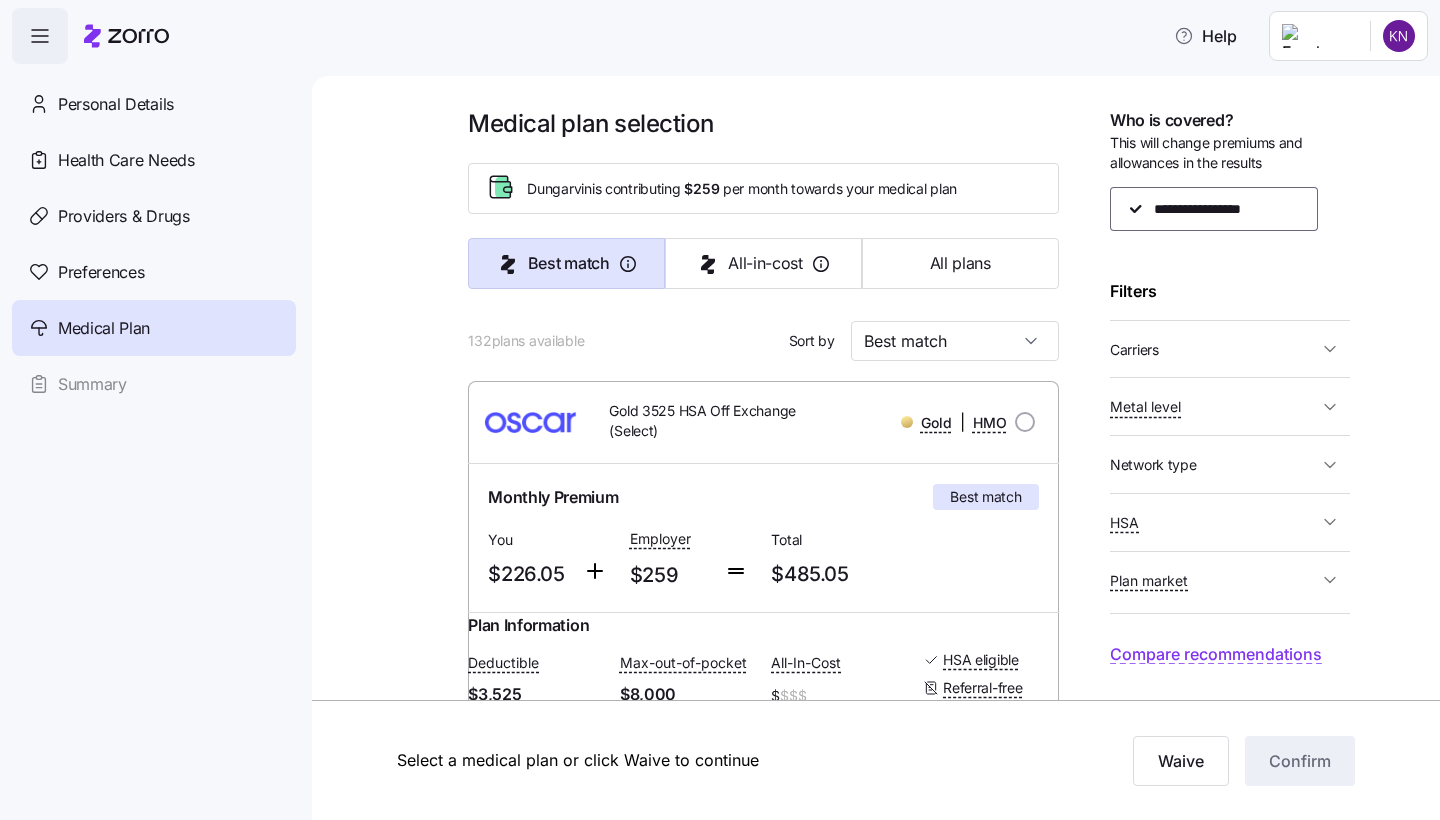 click 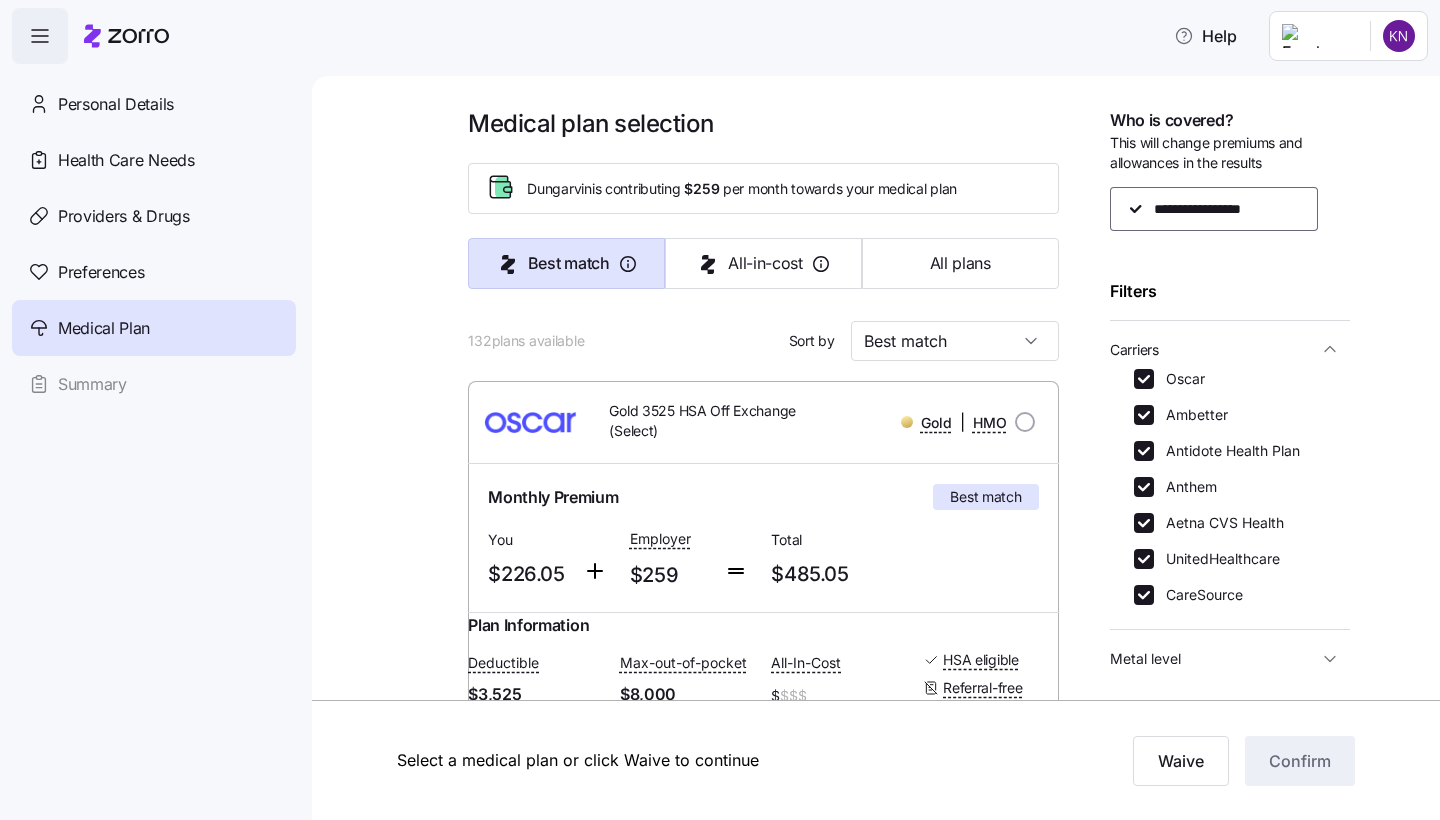 click on "Oscar" at bounding box center [1179, 379] 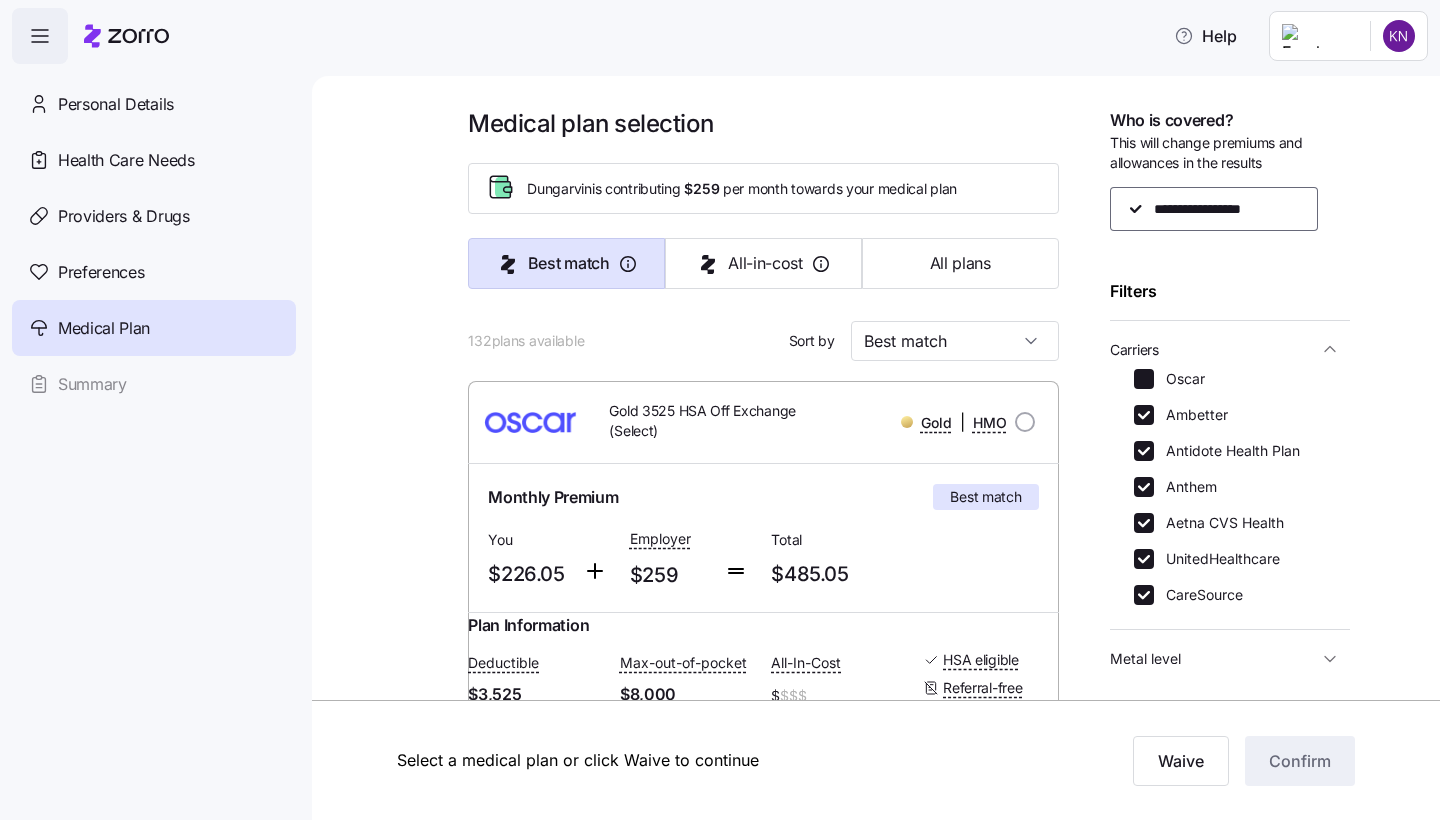 checkbox on "false" 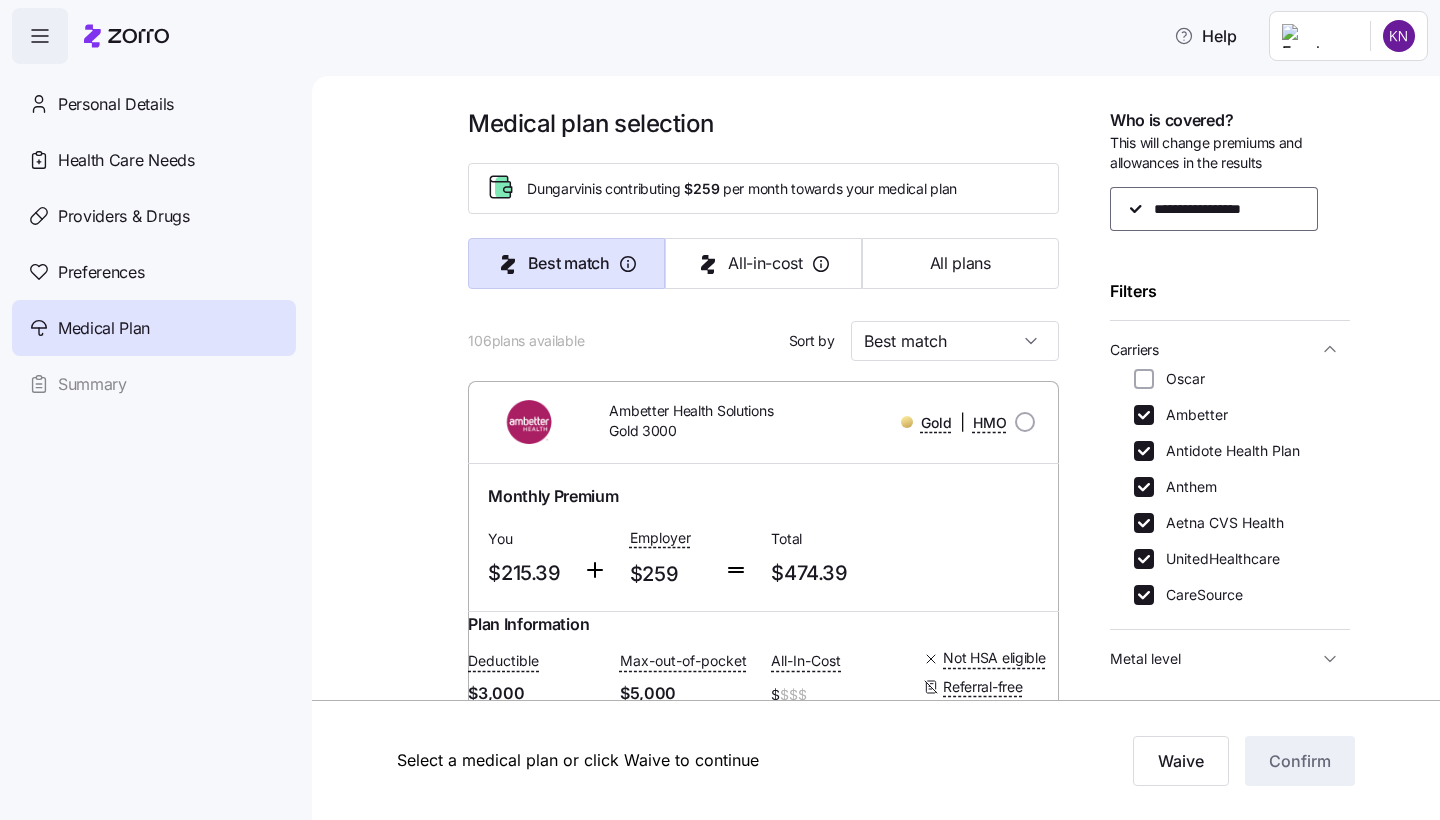 click on "Antidote Health Plan" at bounding box center [1227, 451] 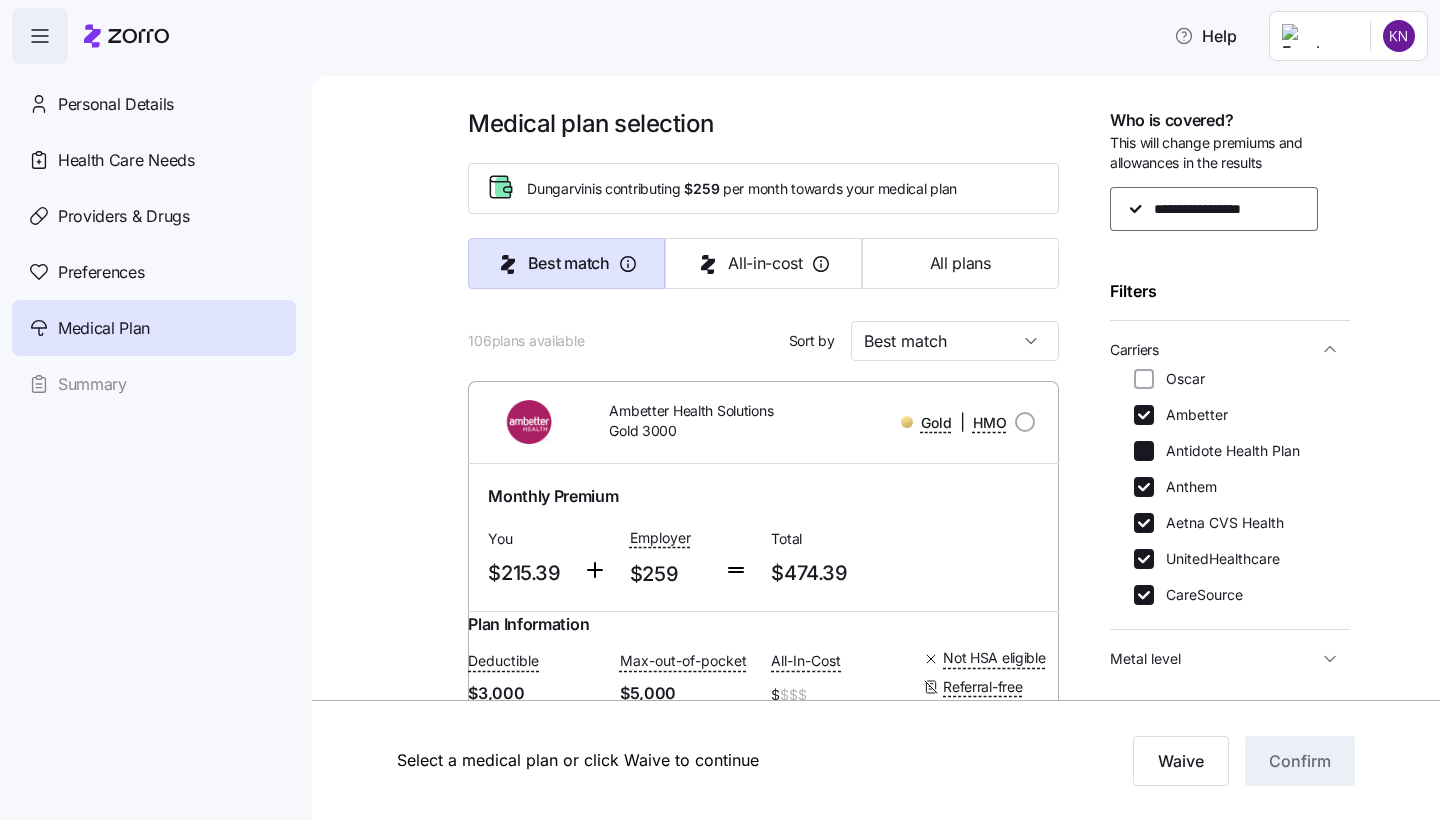 checkbox on "false" 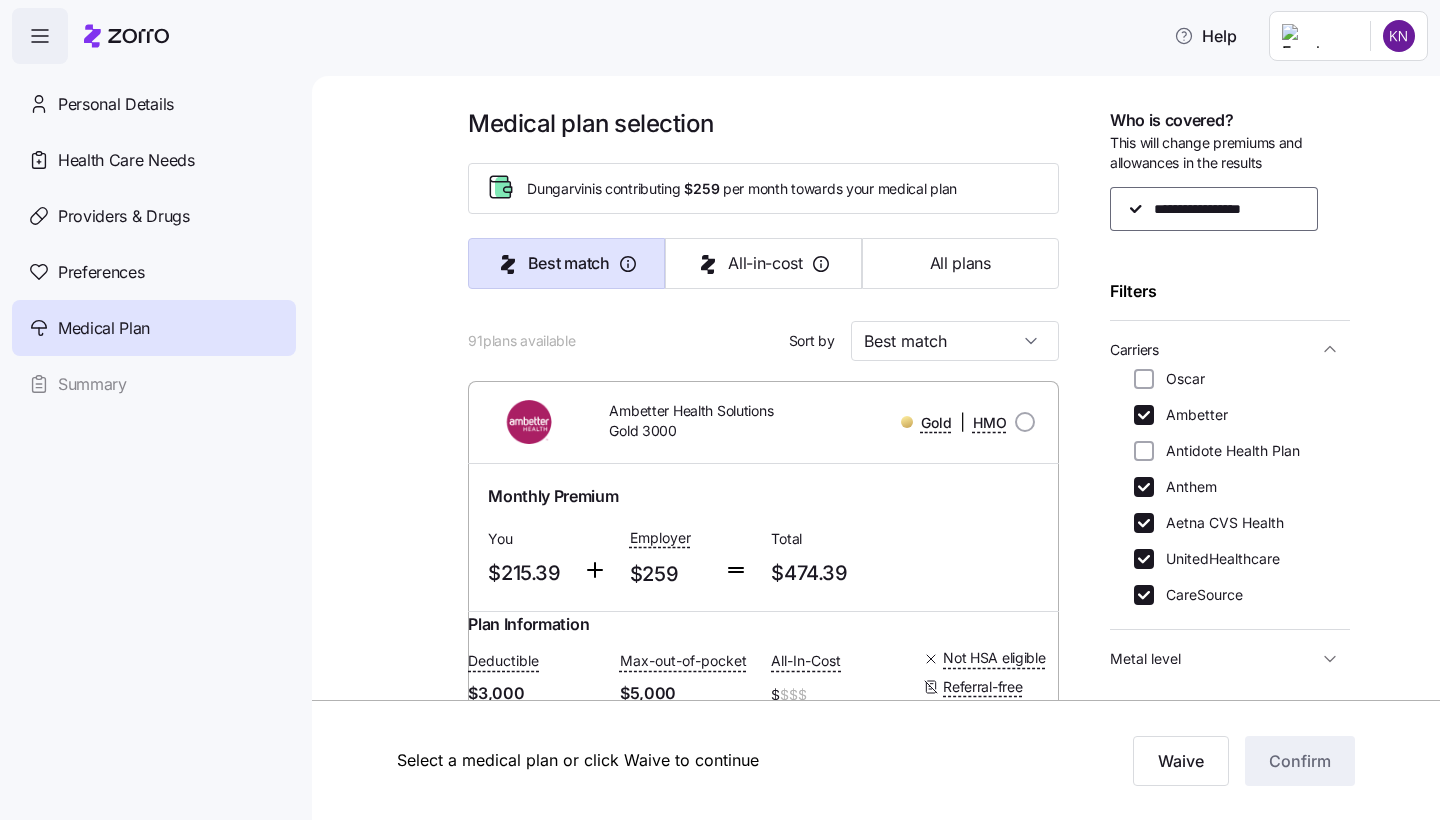 click on "CareSource" at bounding box center [1198, 595] 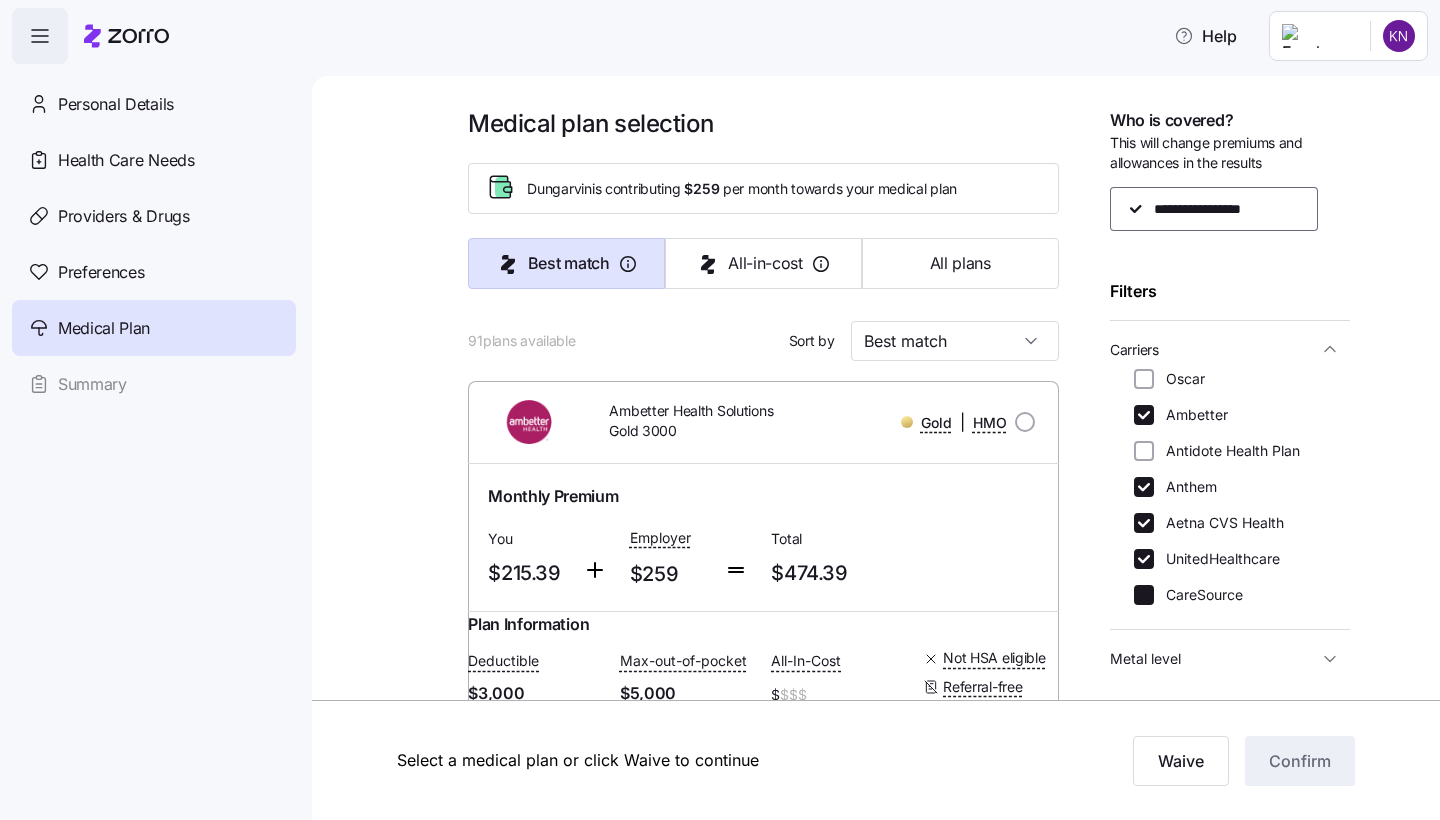 checkbox on "false" 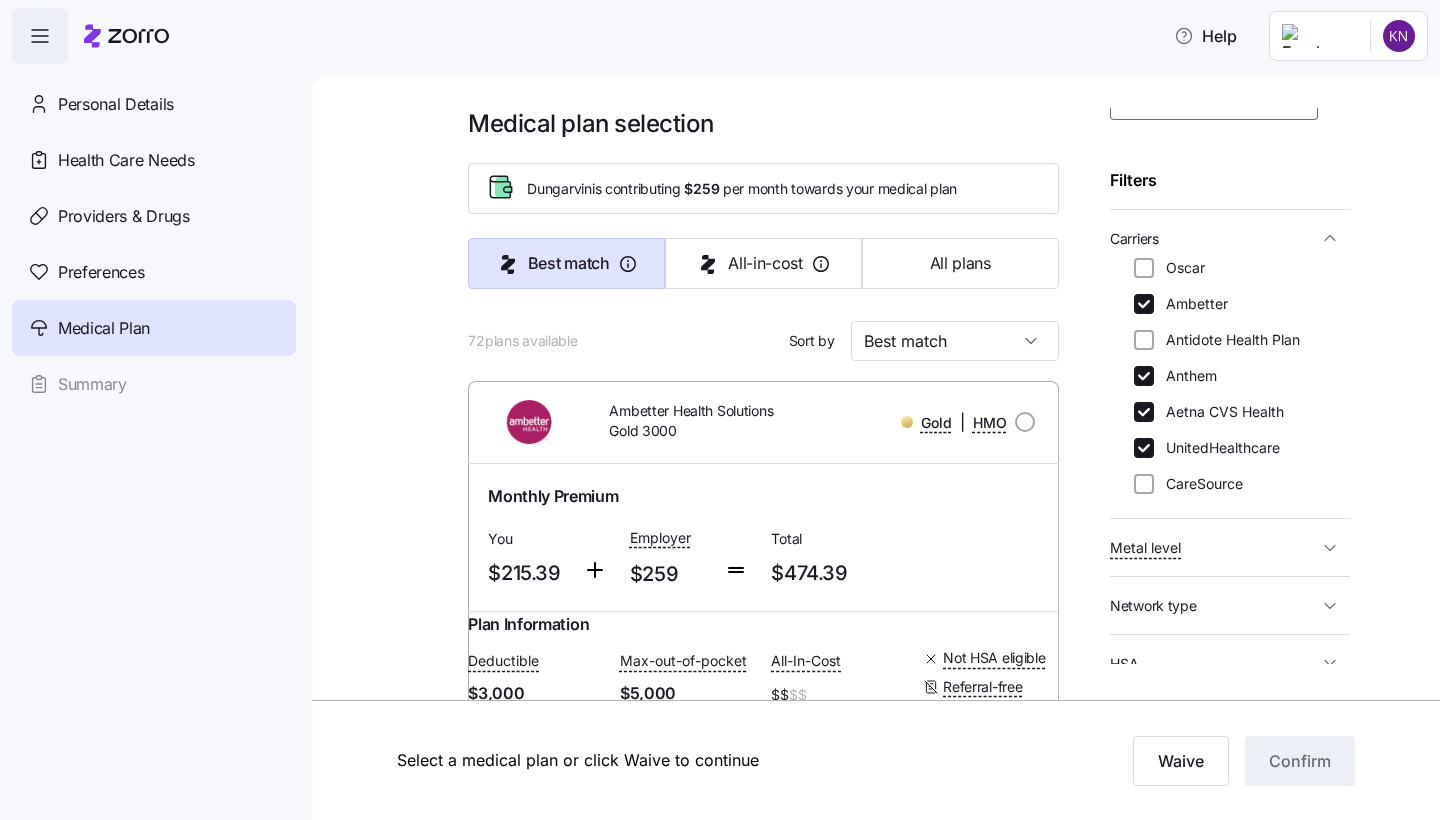 scroll, scrollTop: 124, scrollLeft: 0, axis: vertical 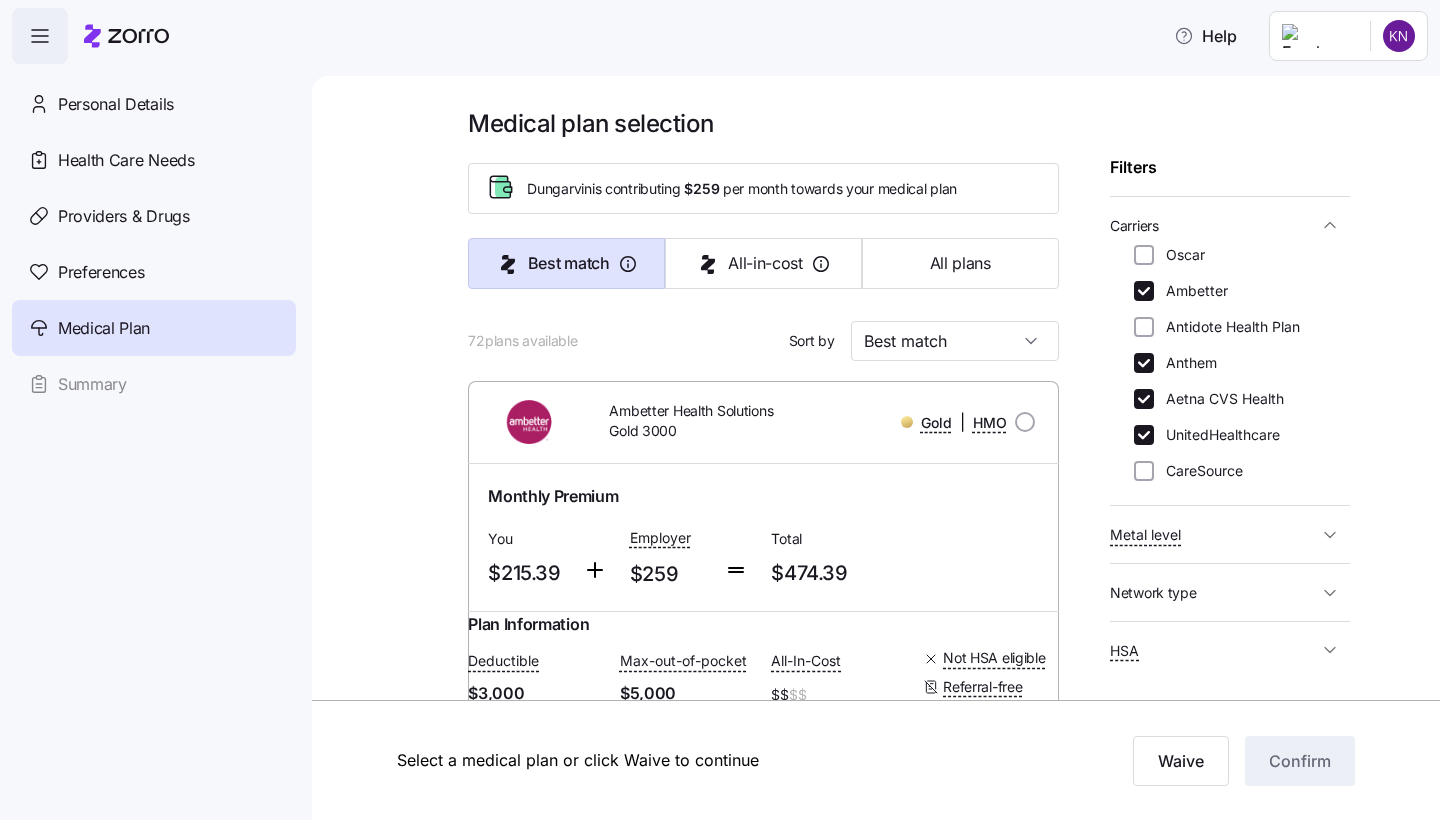click 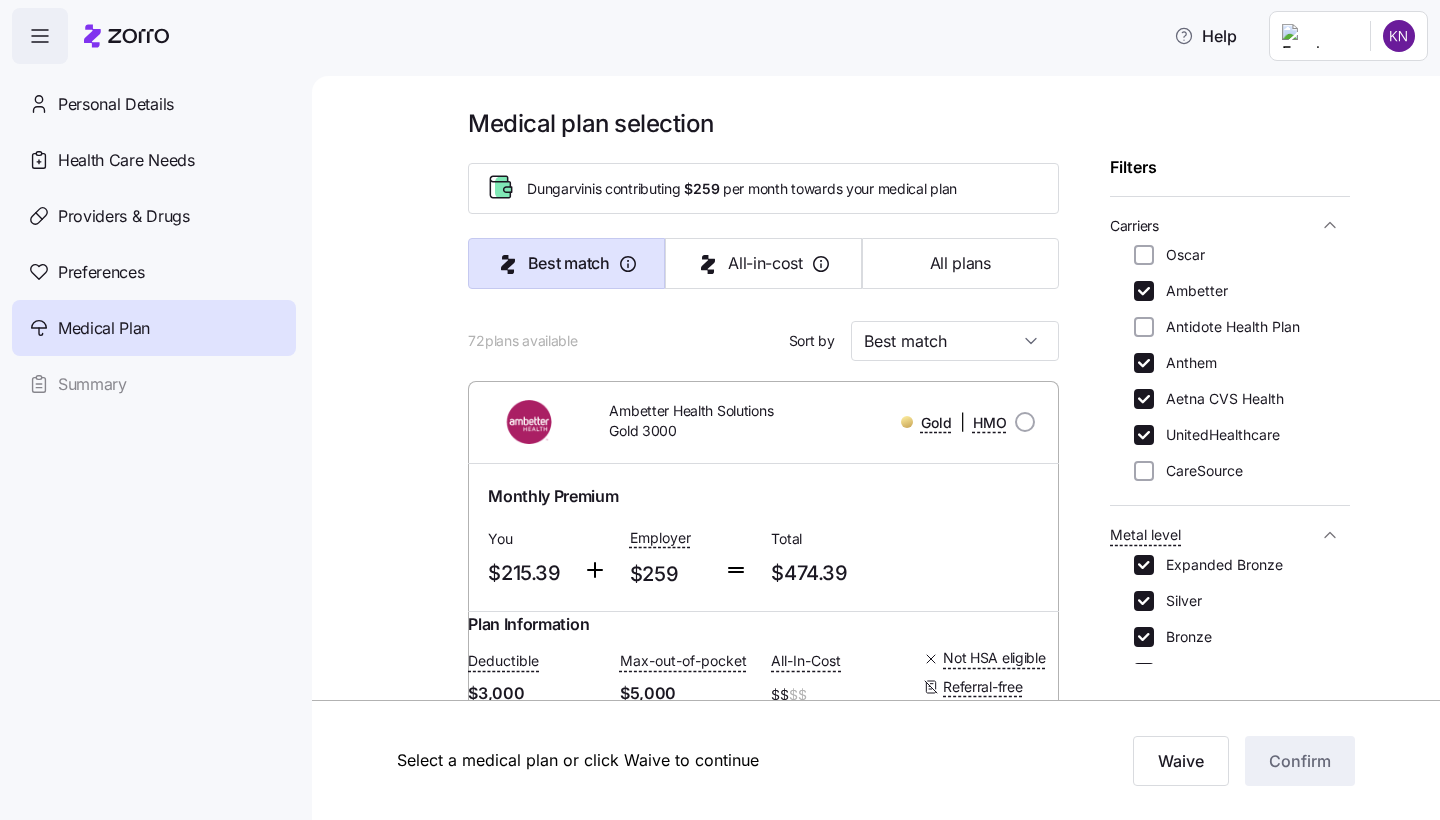 click on "Silver" at bounding box center [1178, 601] 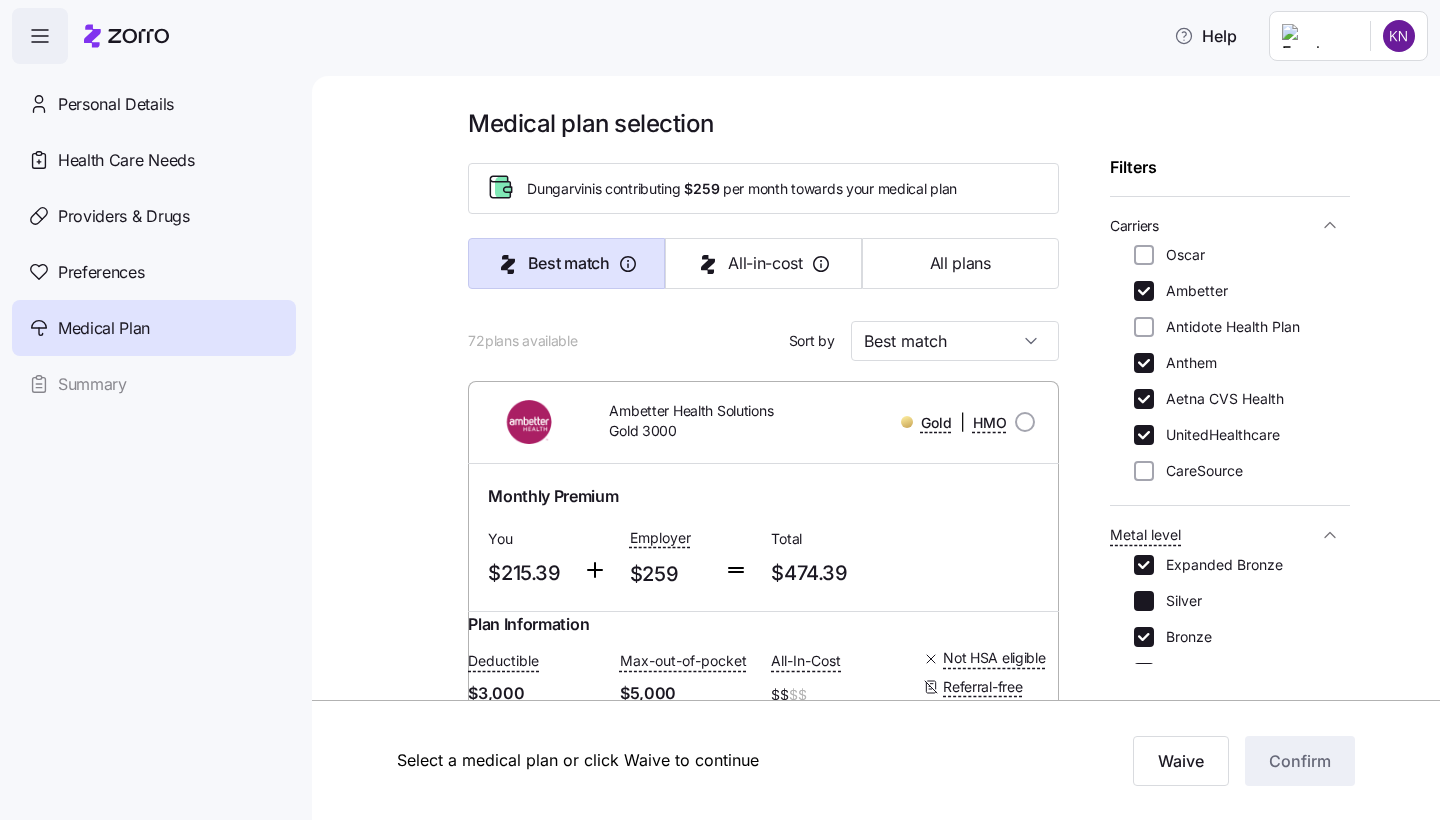 checkbox on "false" 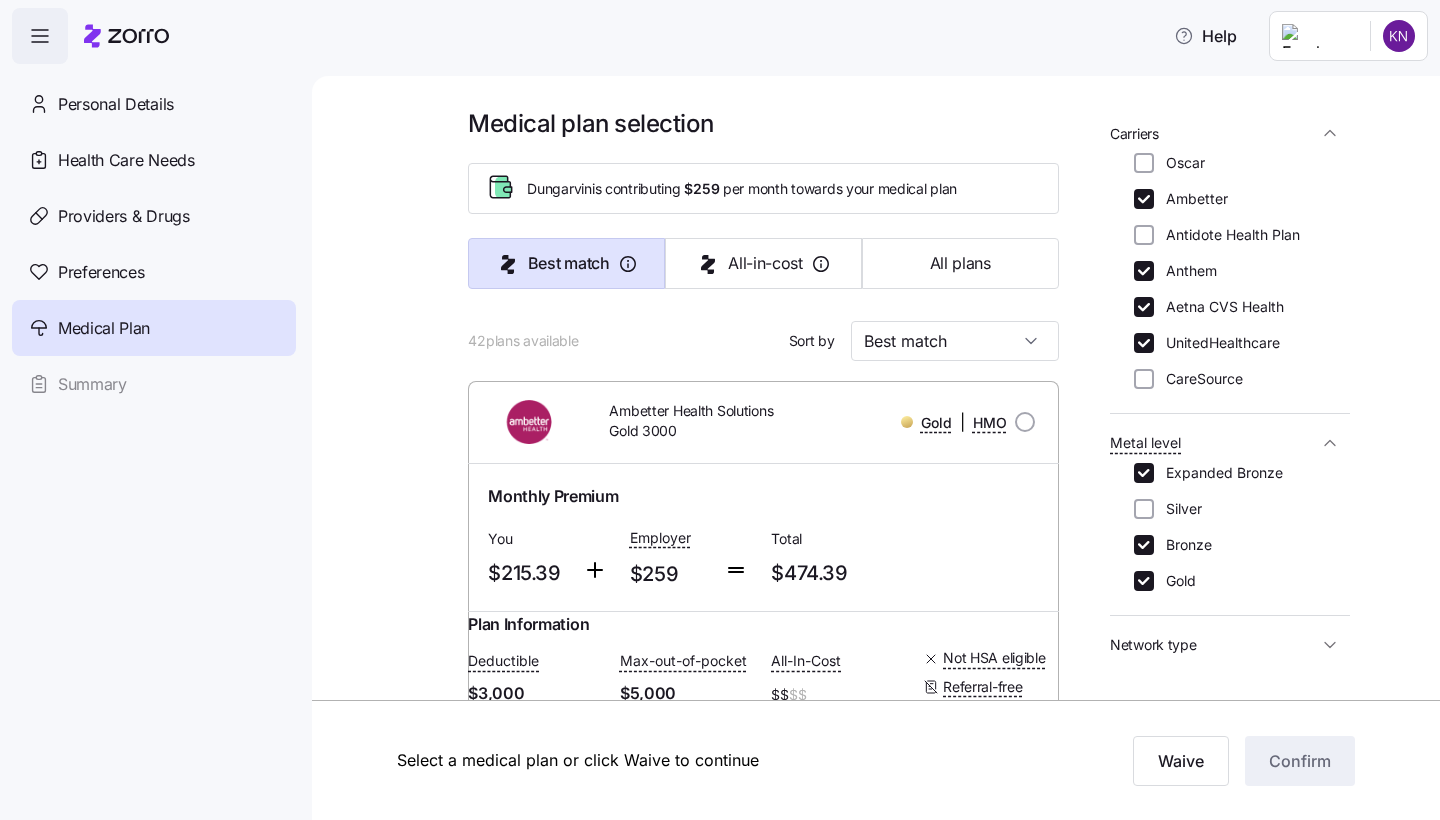 scroll, scrollTop: 217, scrollLeft: 0, axis: vertical 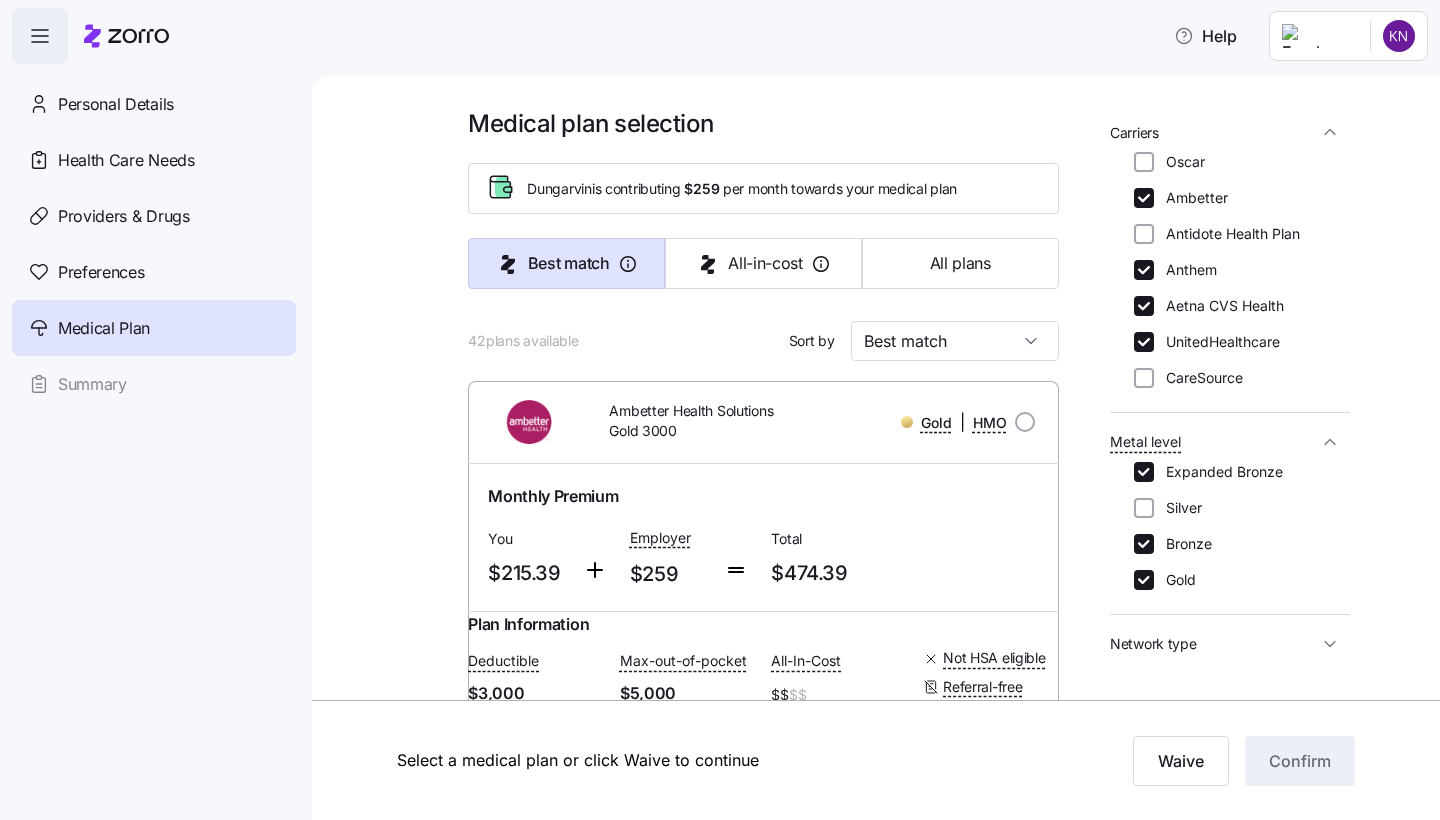 click on "Gold" at bounding box center [1175, 580] 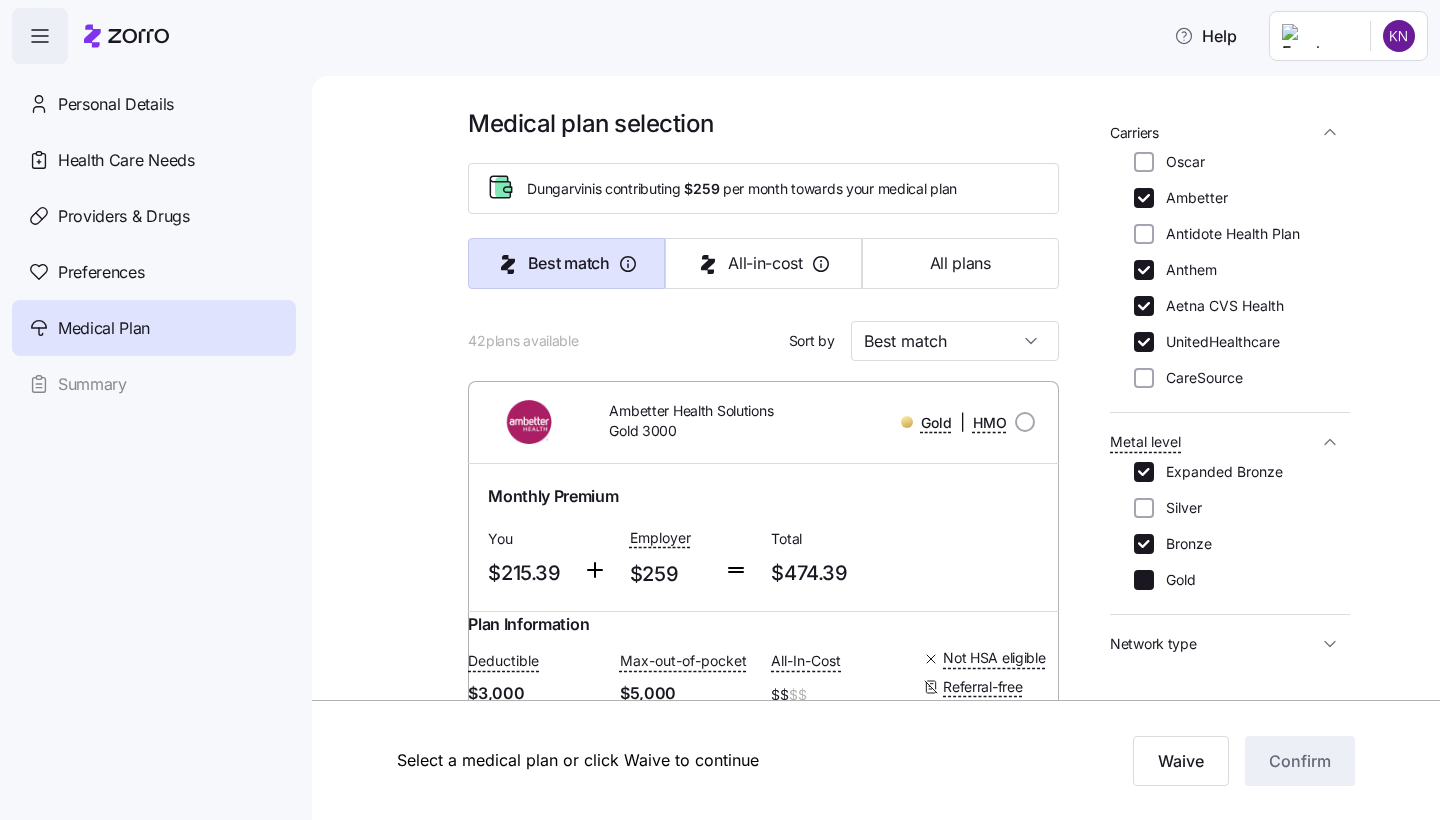 checkbox on "false" 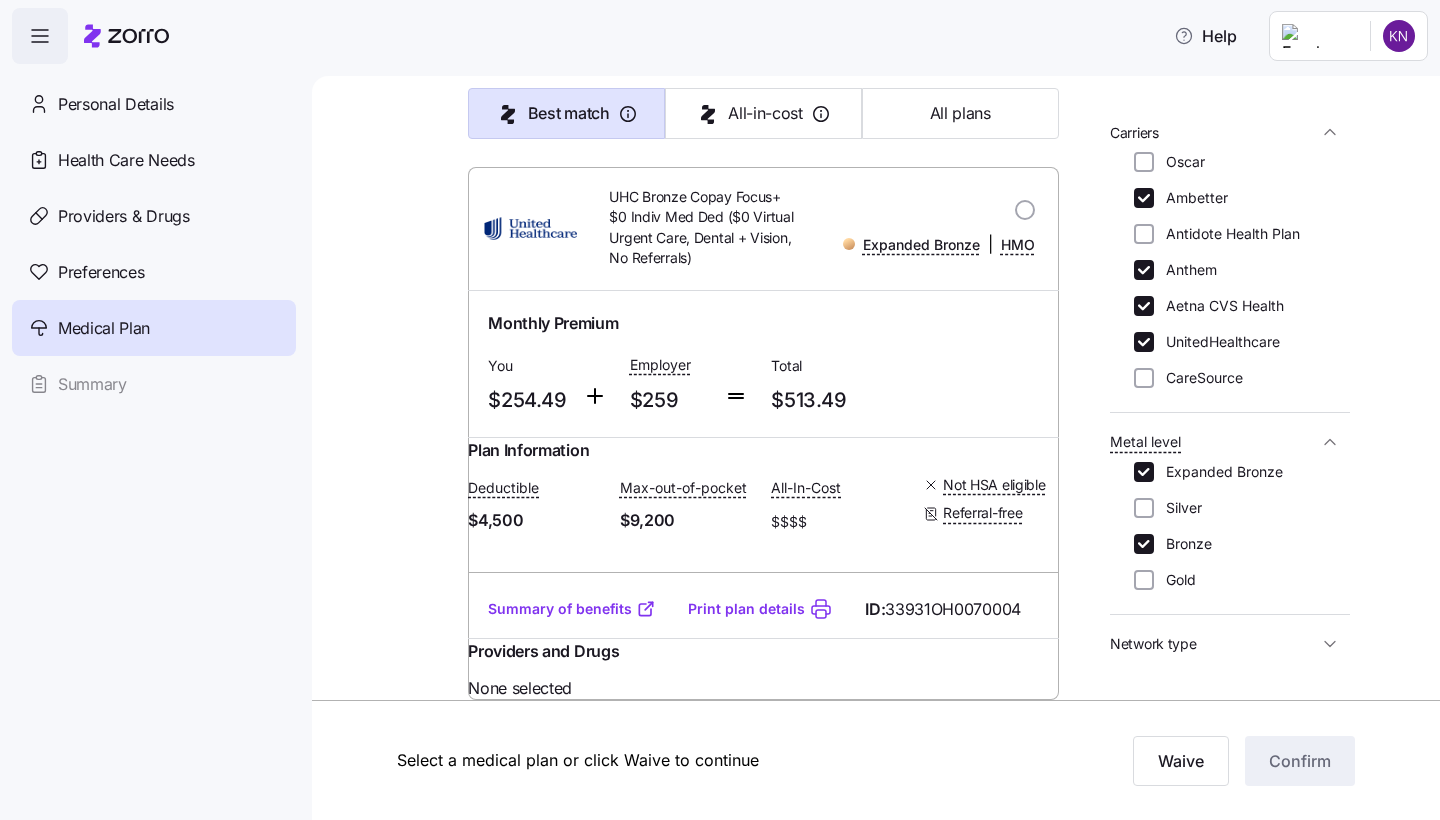 scroll, scrollTop: 13429, scrollLeft: 0, axis: vertical 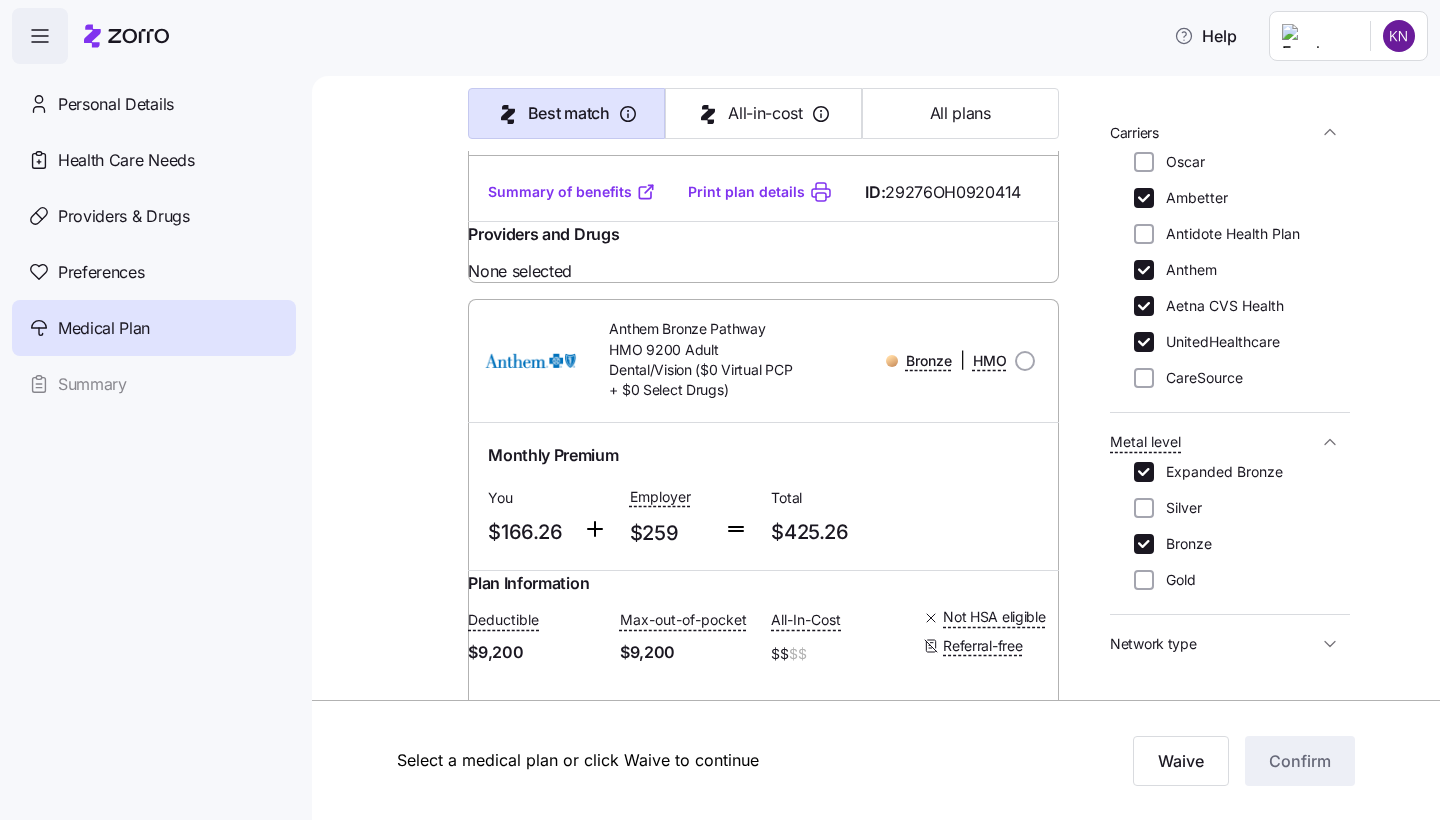 click at bounding box center (1025, -178) 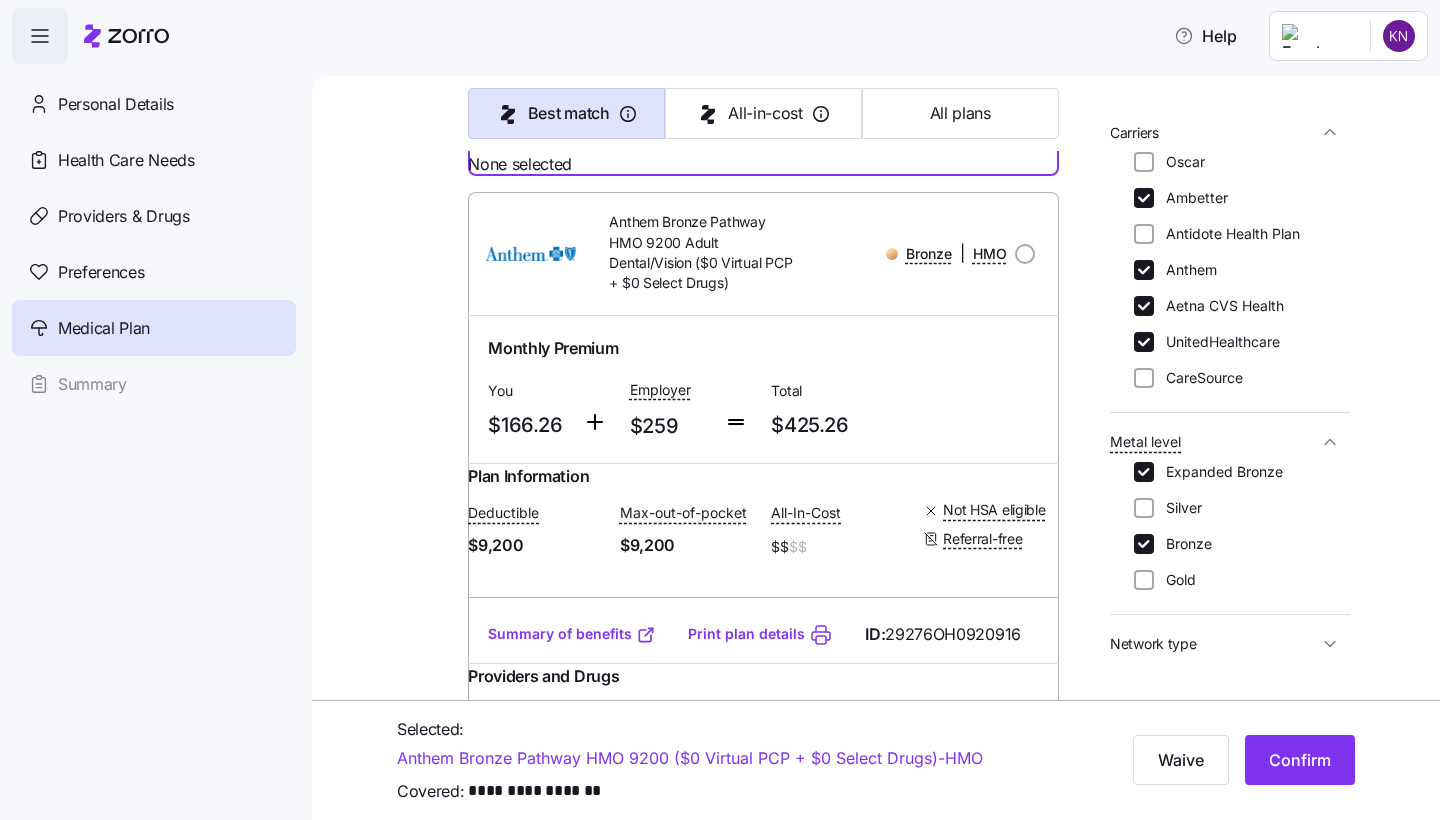 scroll, scrollTop: 4922, scrollLeft: 0, axis: vertical 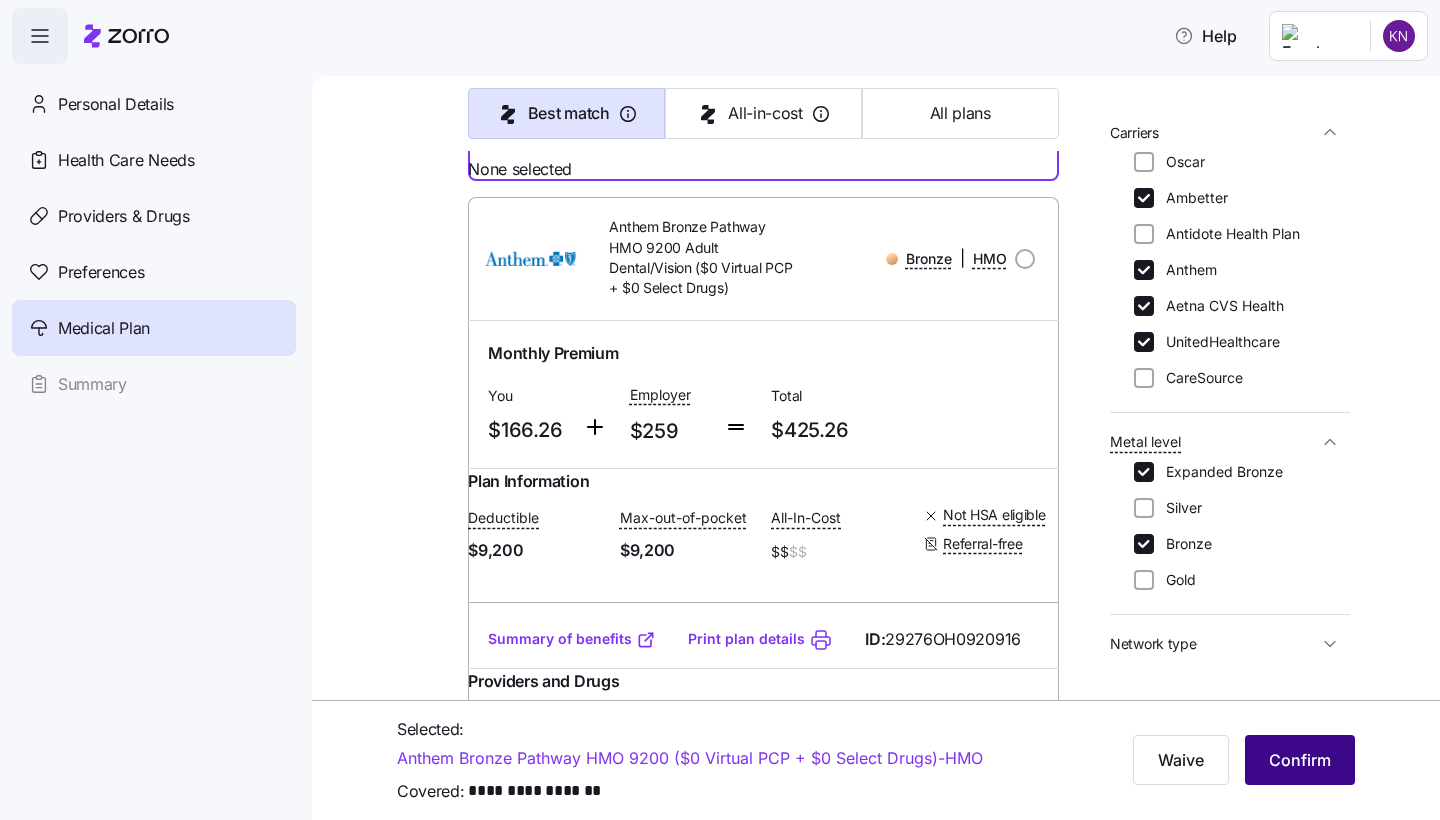 click on "Confirm" at bounding box center [1300, 760] 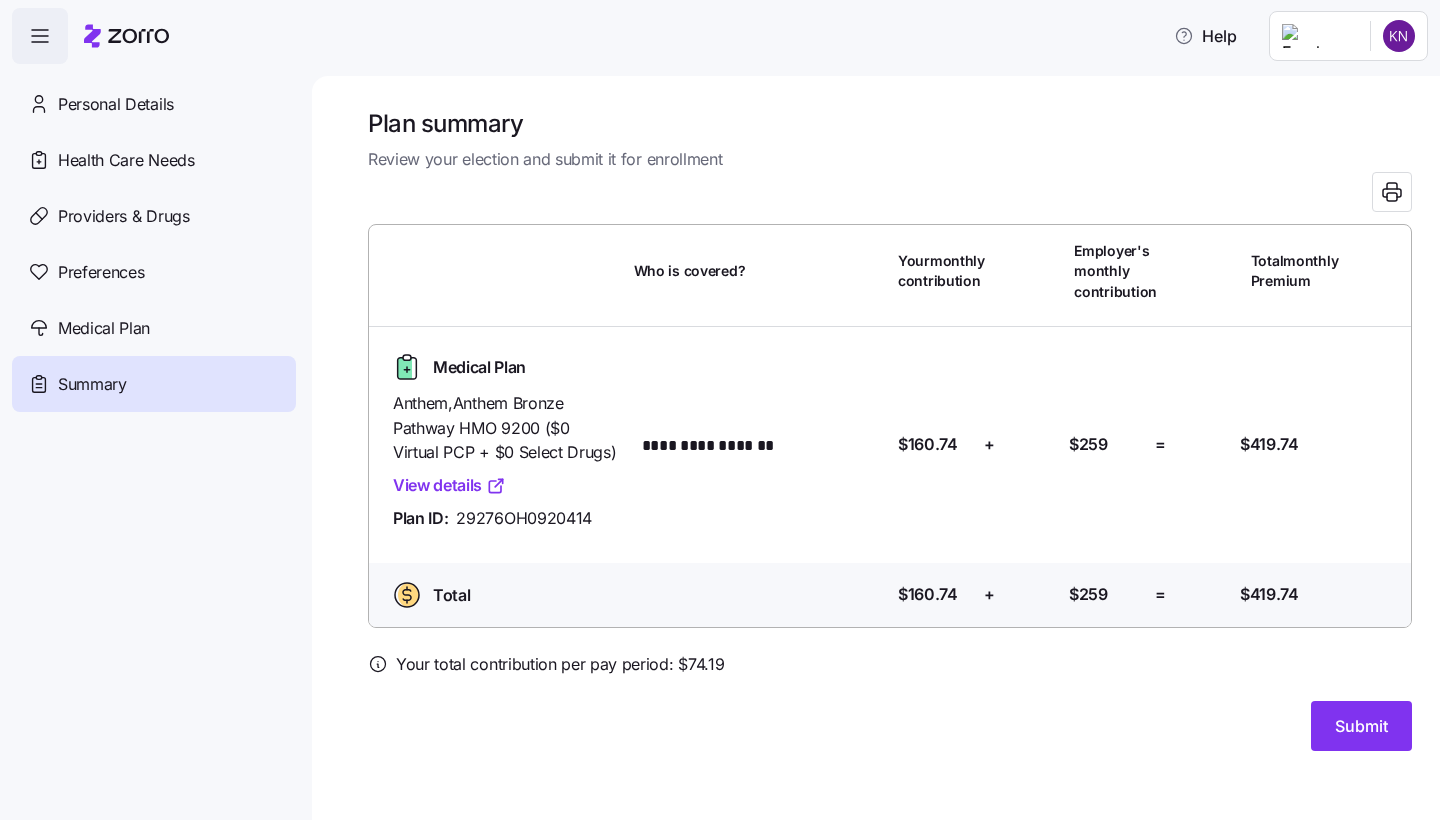 scroll, scrollTop: 0, scrollLeft: 0, axis: both 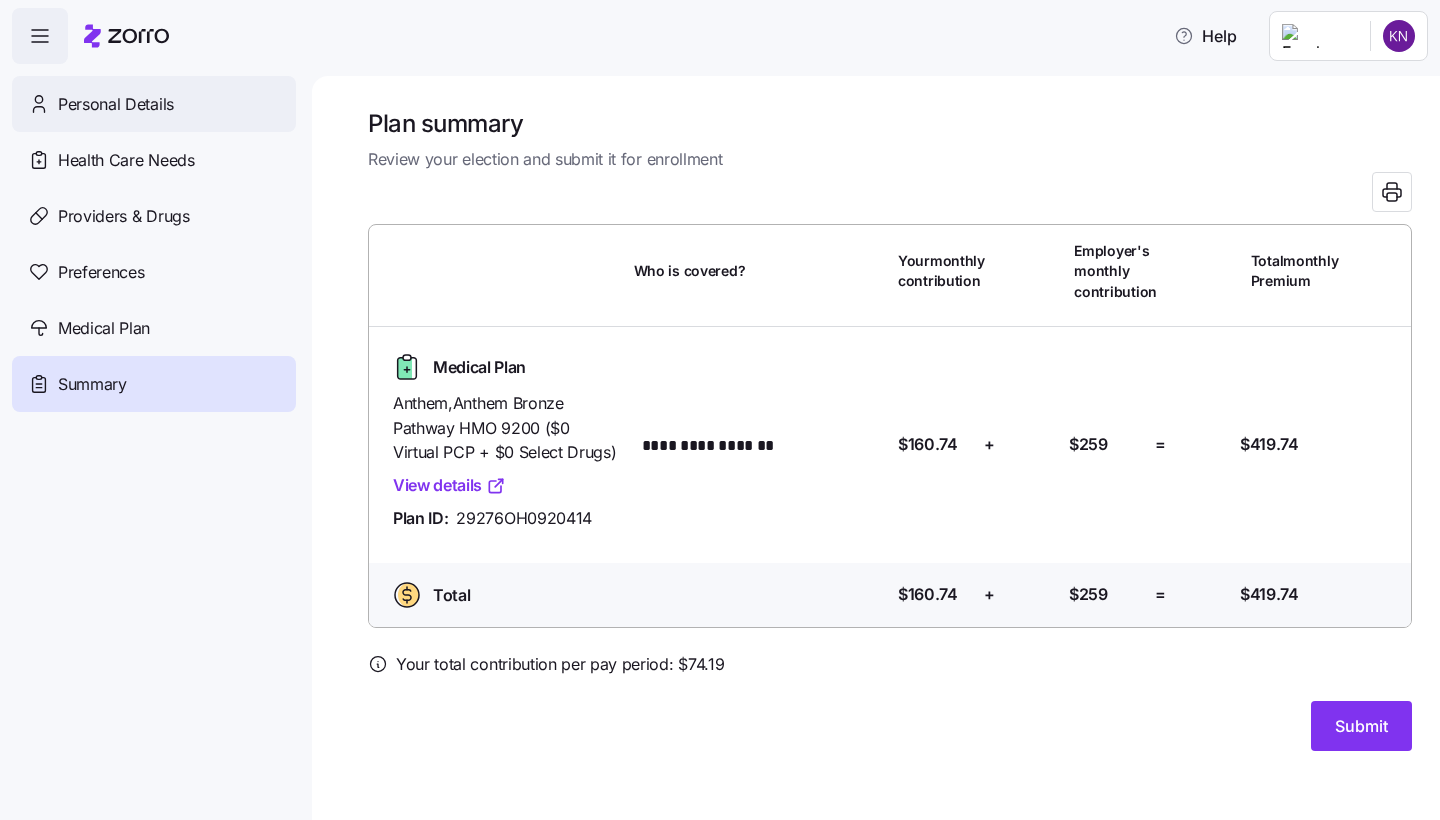 click on "Personal Details" at bounding box center [116, 104] 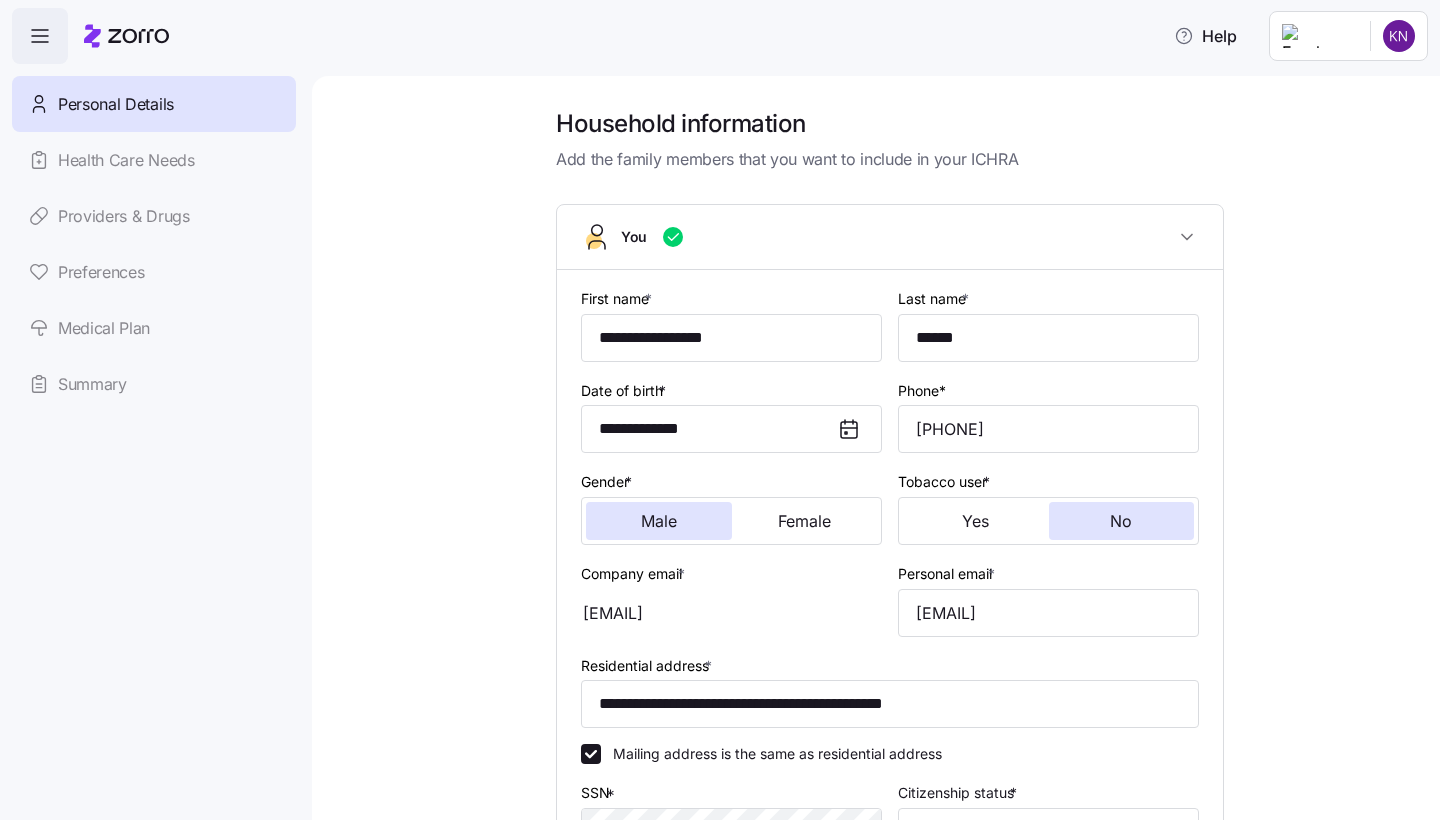 click on "Personal Details Health Care Needs Providers & Drugs Preferences Medical Plan Summary" at bounding box center (154, 244) 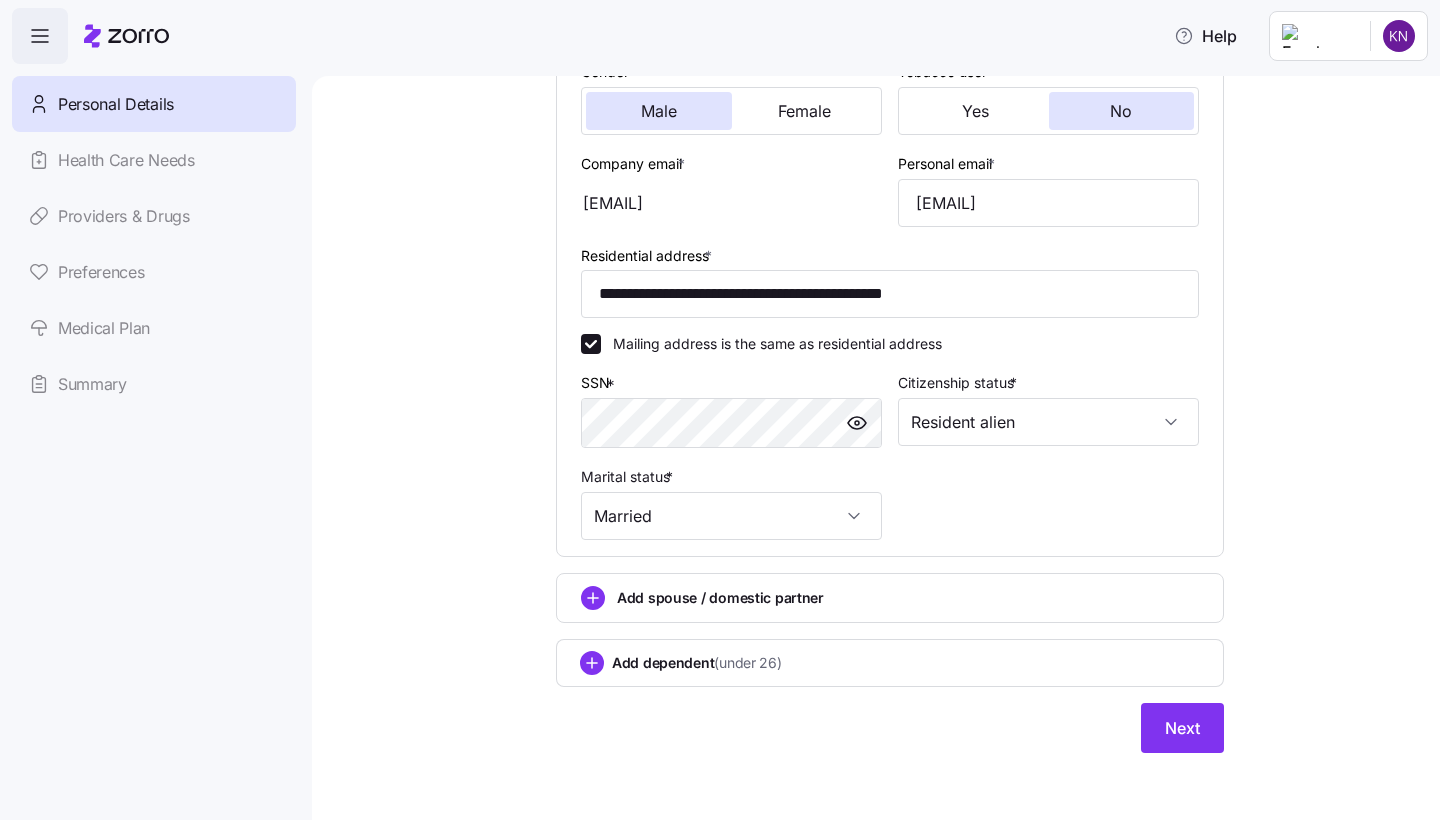 scroll, scrollTop: 409, scrollLeft: 0, axis: vertical 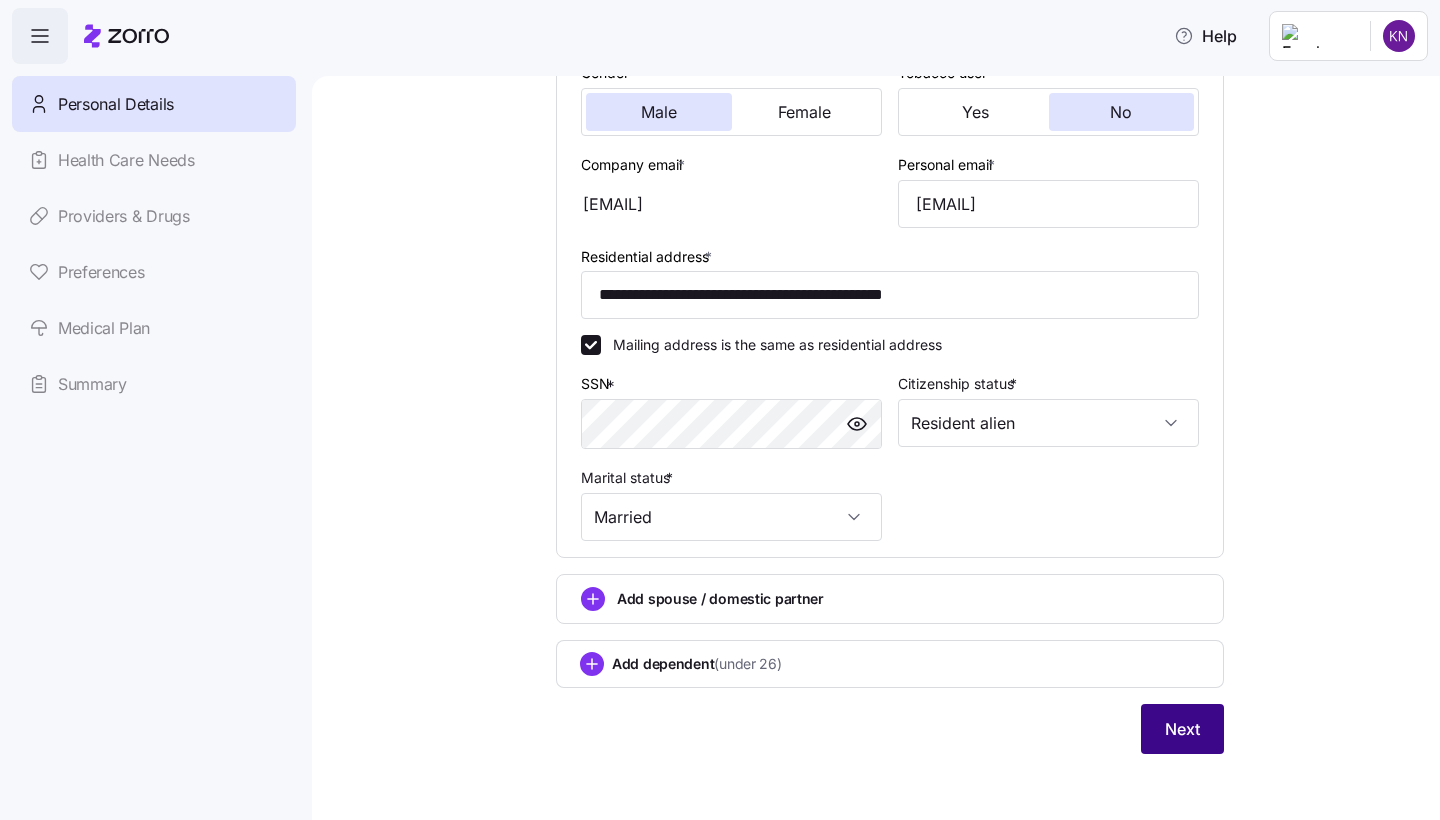 click on "Next" at bounding box center (1182, 729) 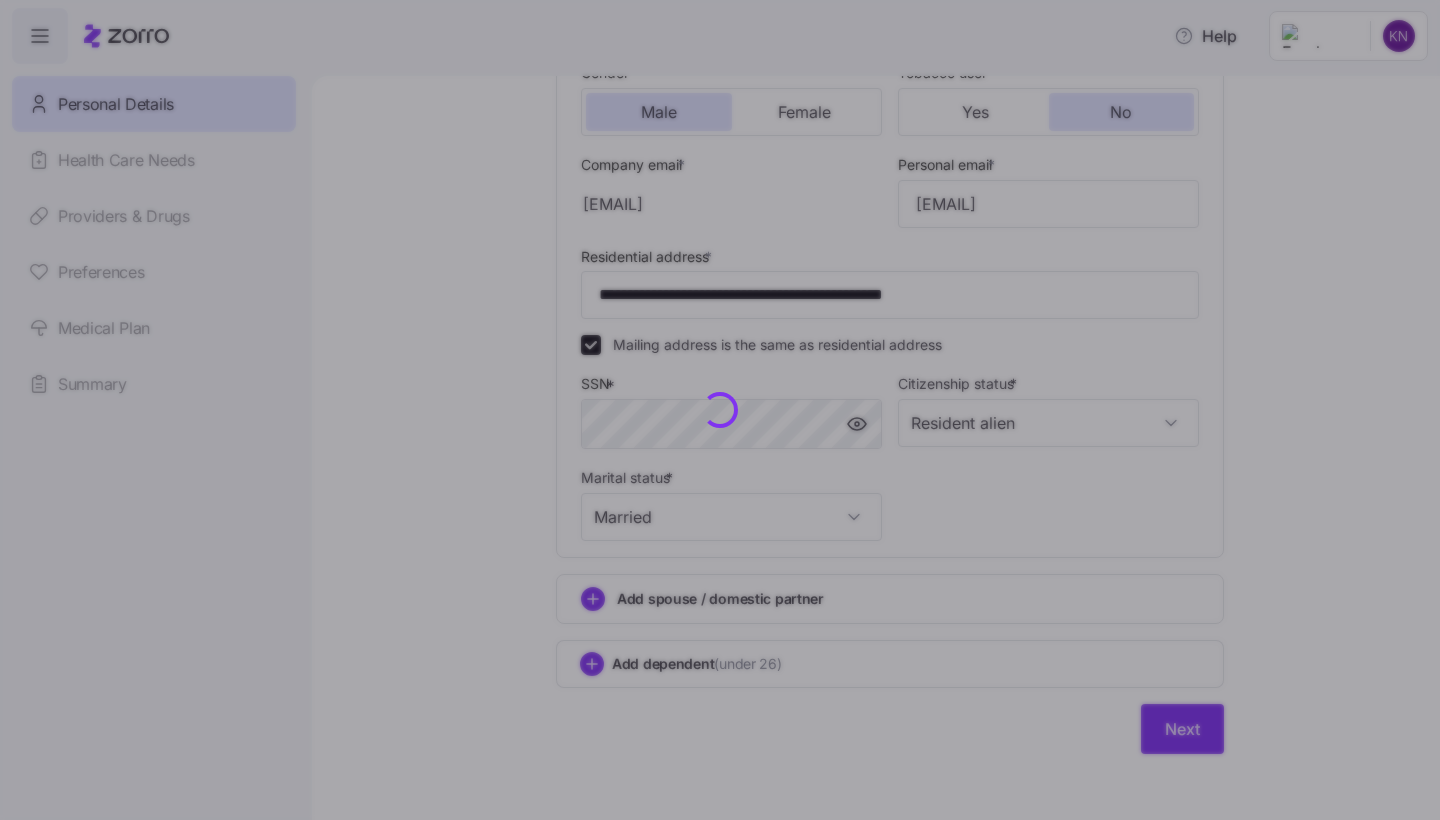 click at bounding box center [720, 410] 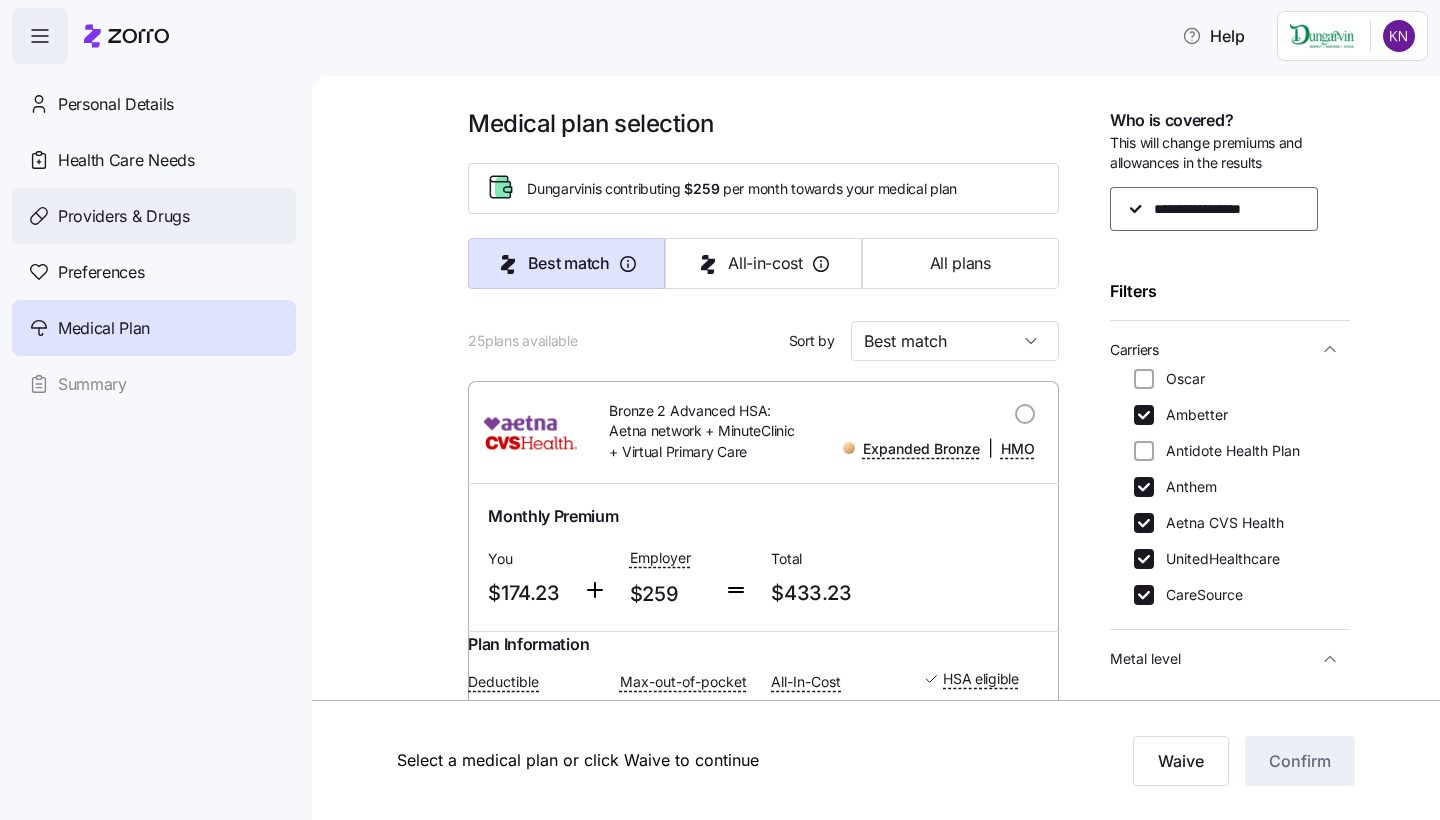 scroll, scrollTop: 0, scrollLeft: 0, axis: both 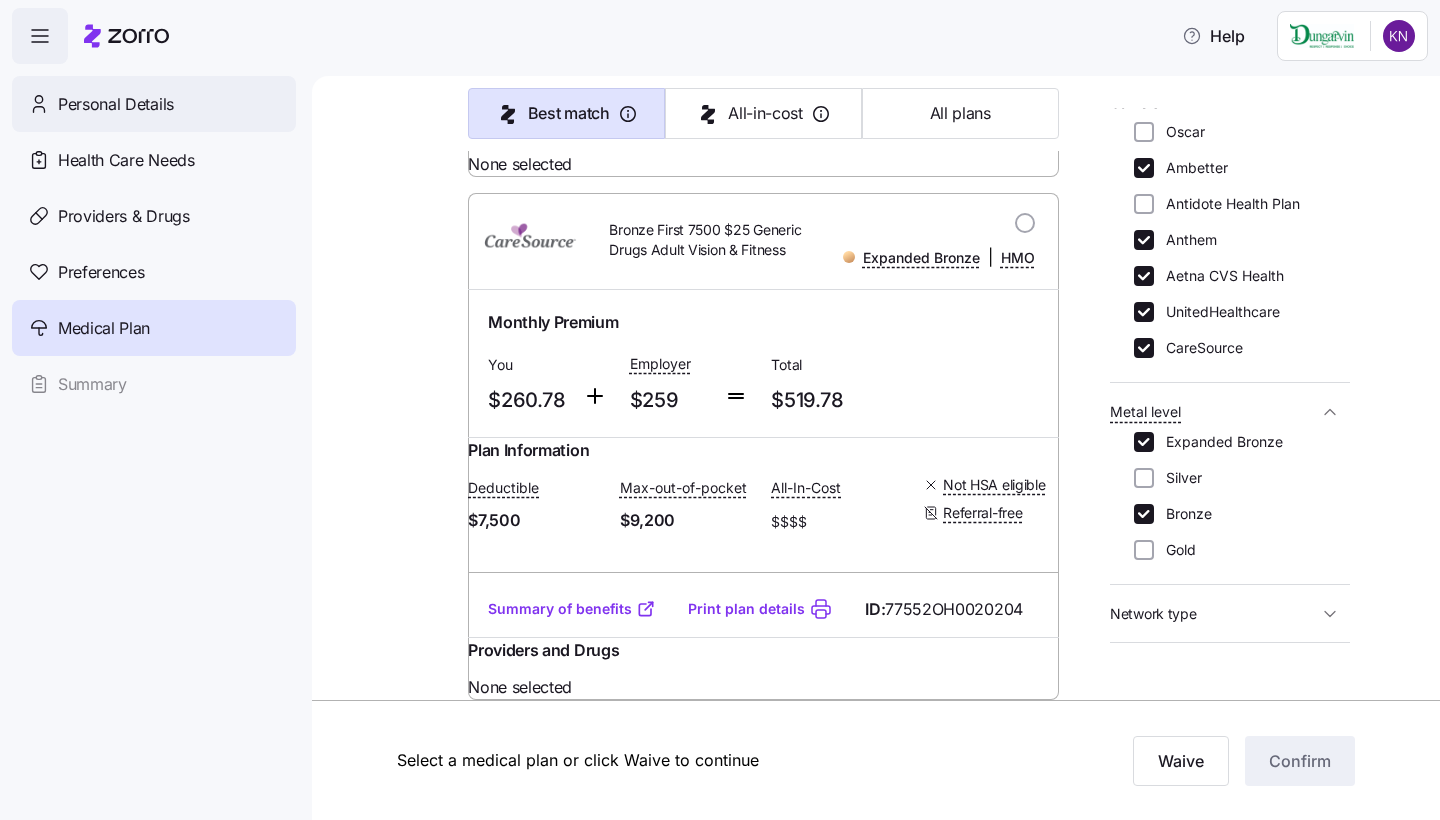 click on "Personal Details" at bounding box center (154, 104) 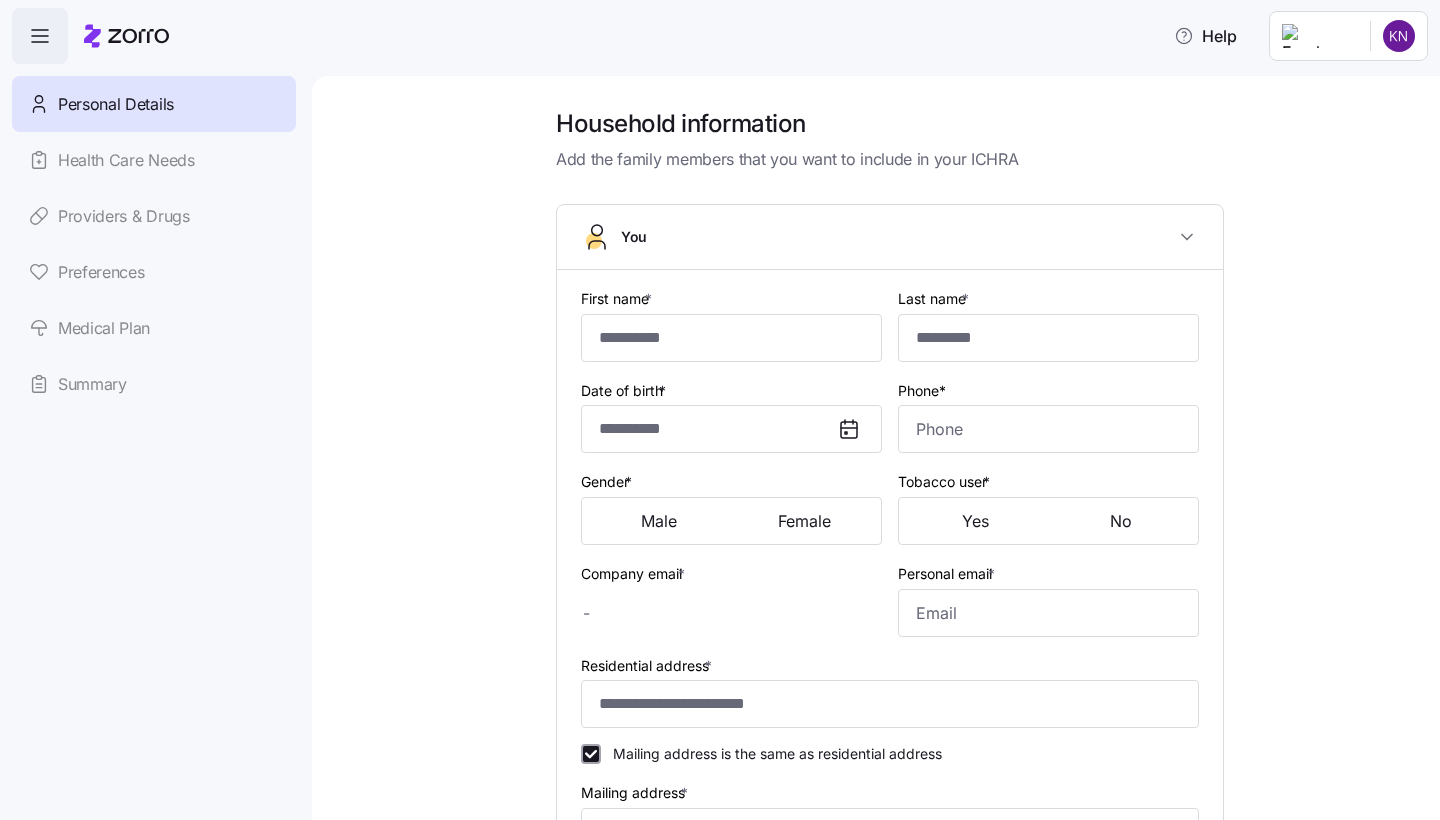 type on "**********" 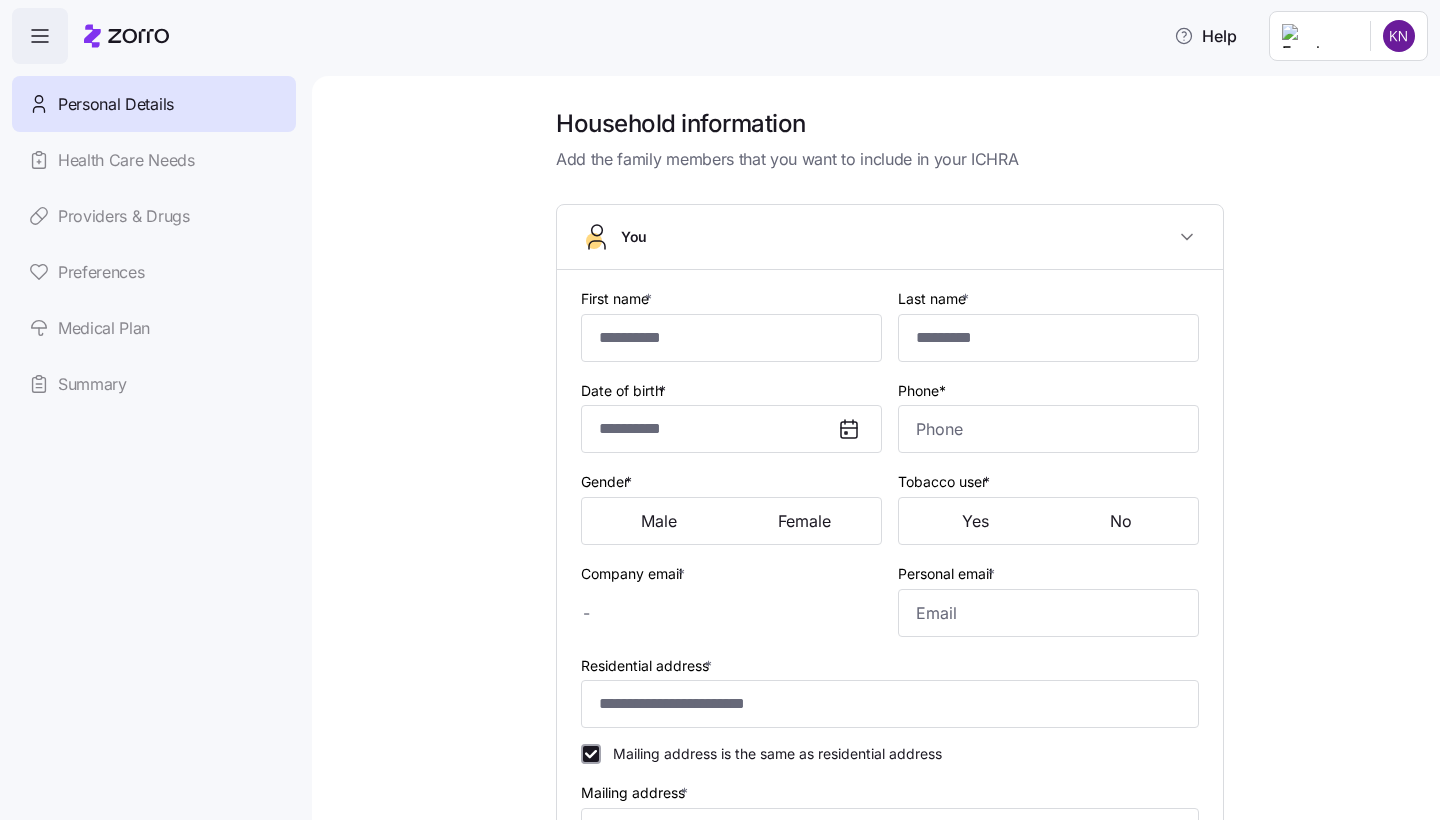 type on "******" 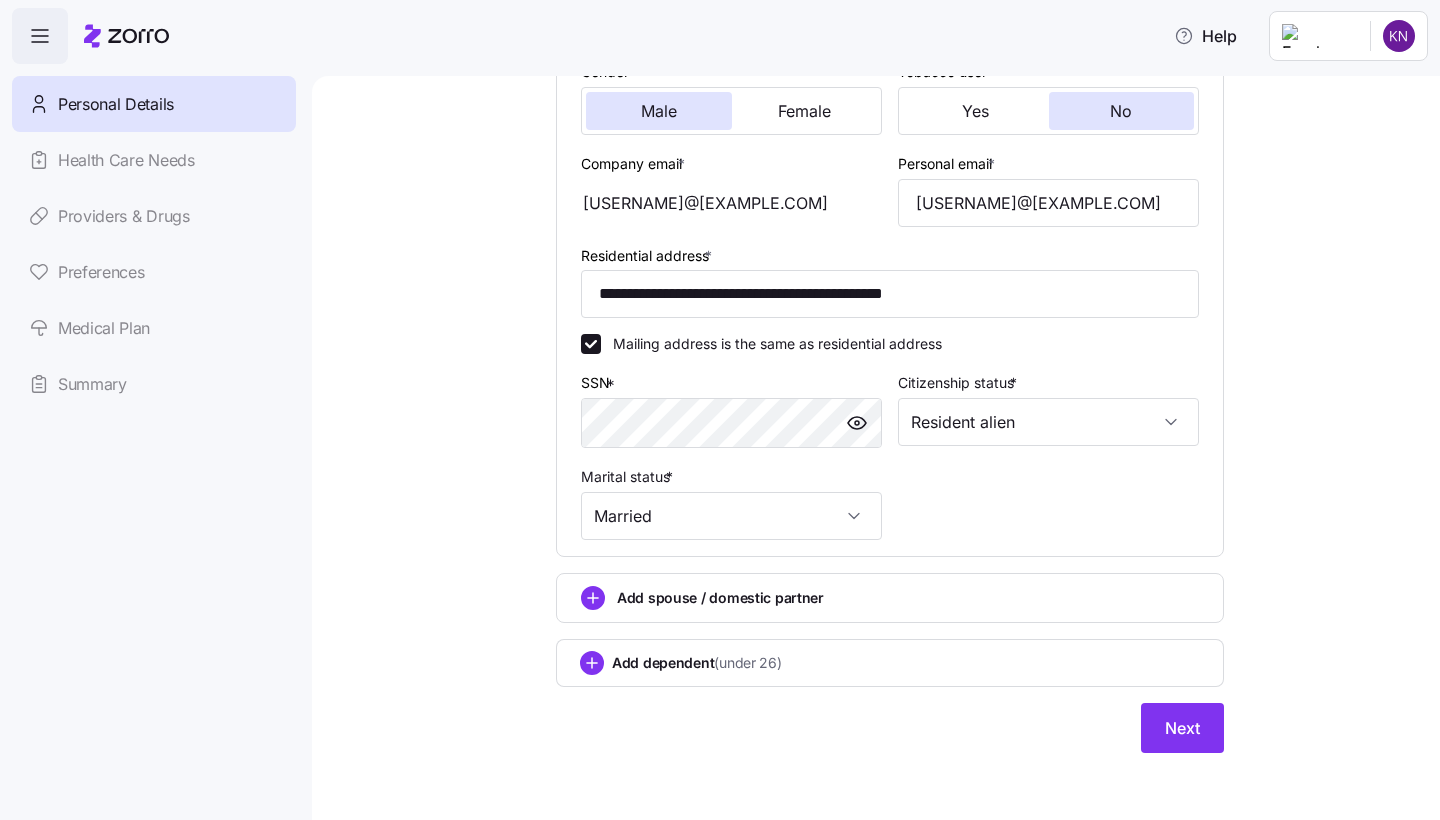 scroll, scrollTop: 409, scrollLeft: 0, axis: vertical 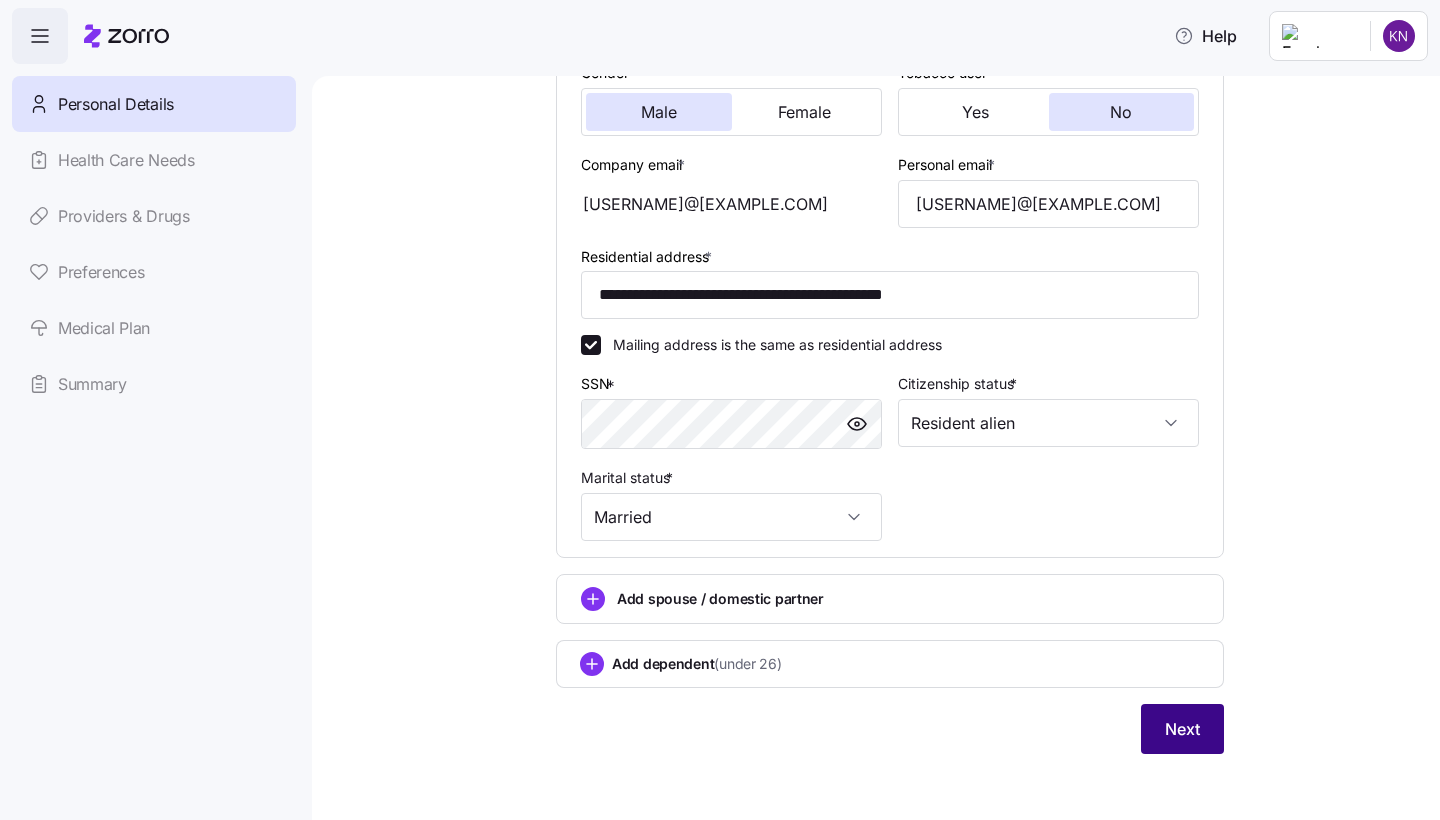 click on "Next" at bounding box center [1182, 729] 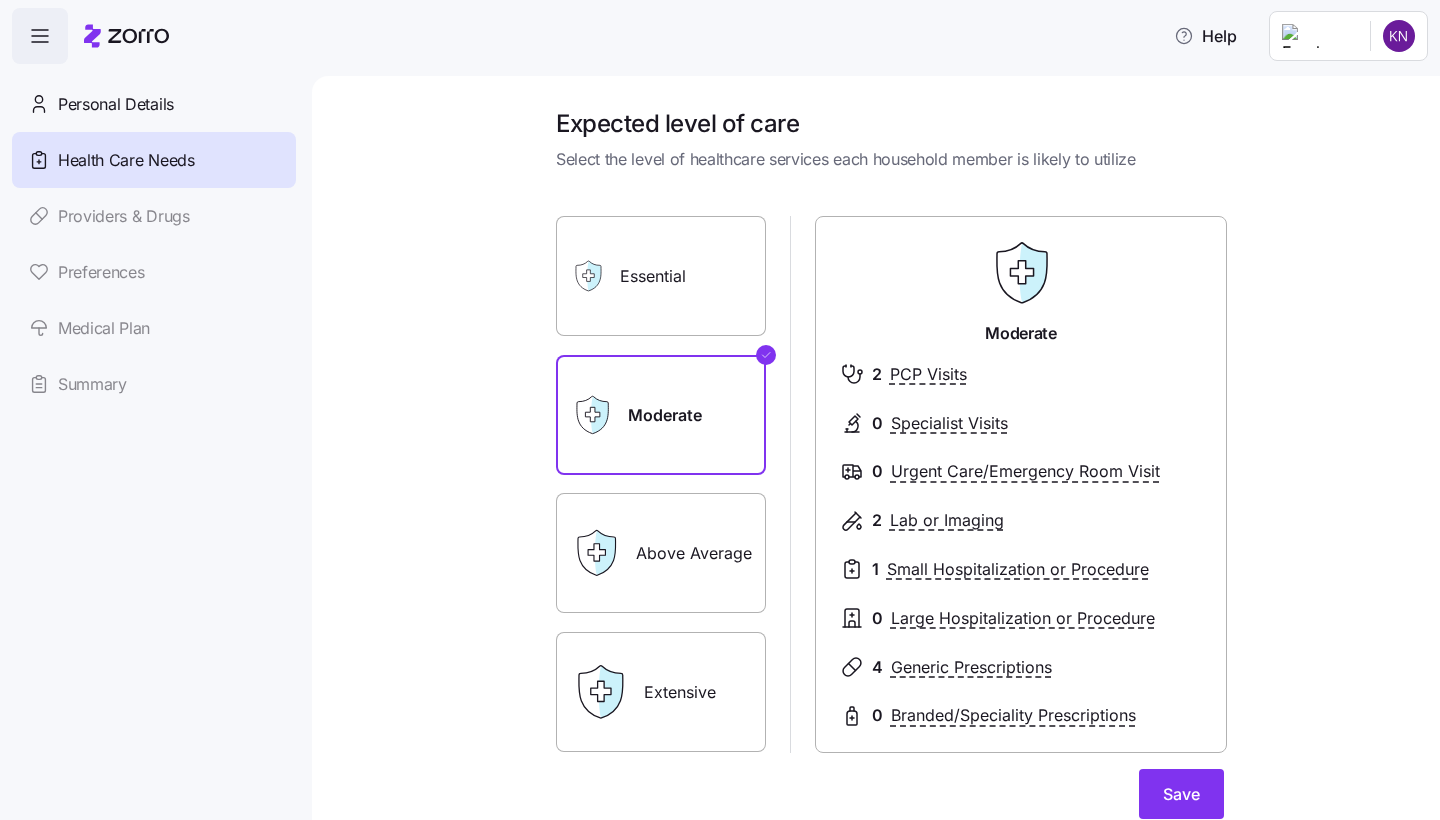 click on "Essential" at bounding box center [661, 276] 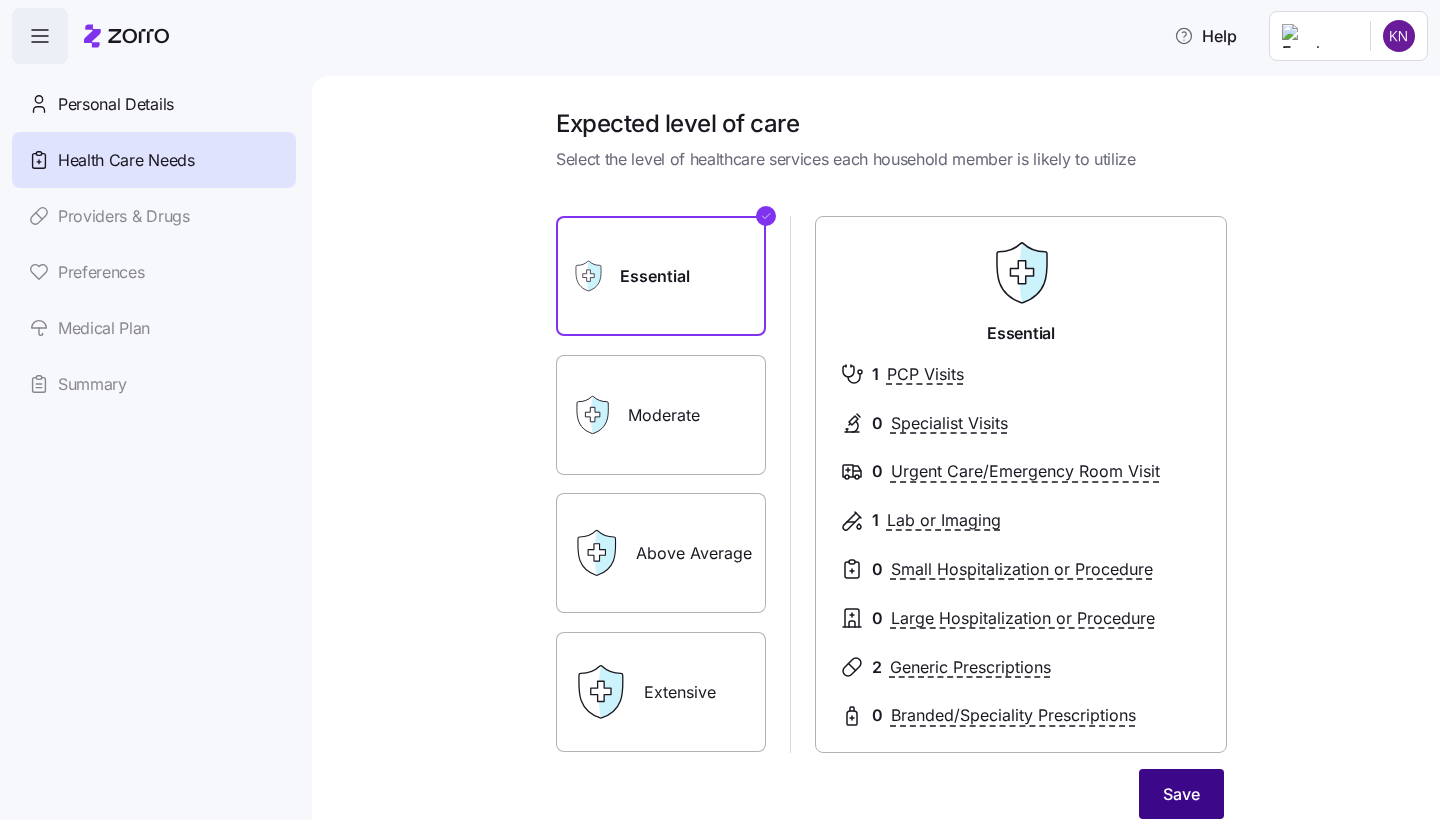 click on "Save" at bounding box center [1181, 794] 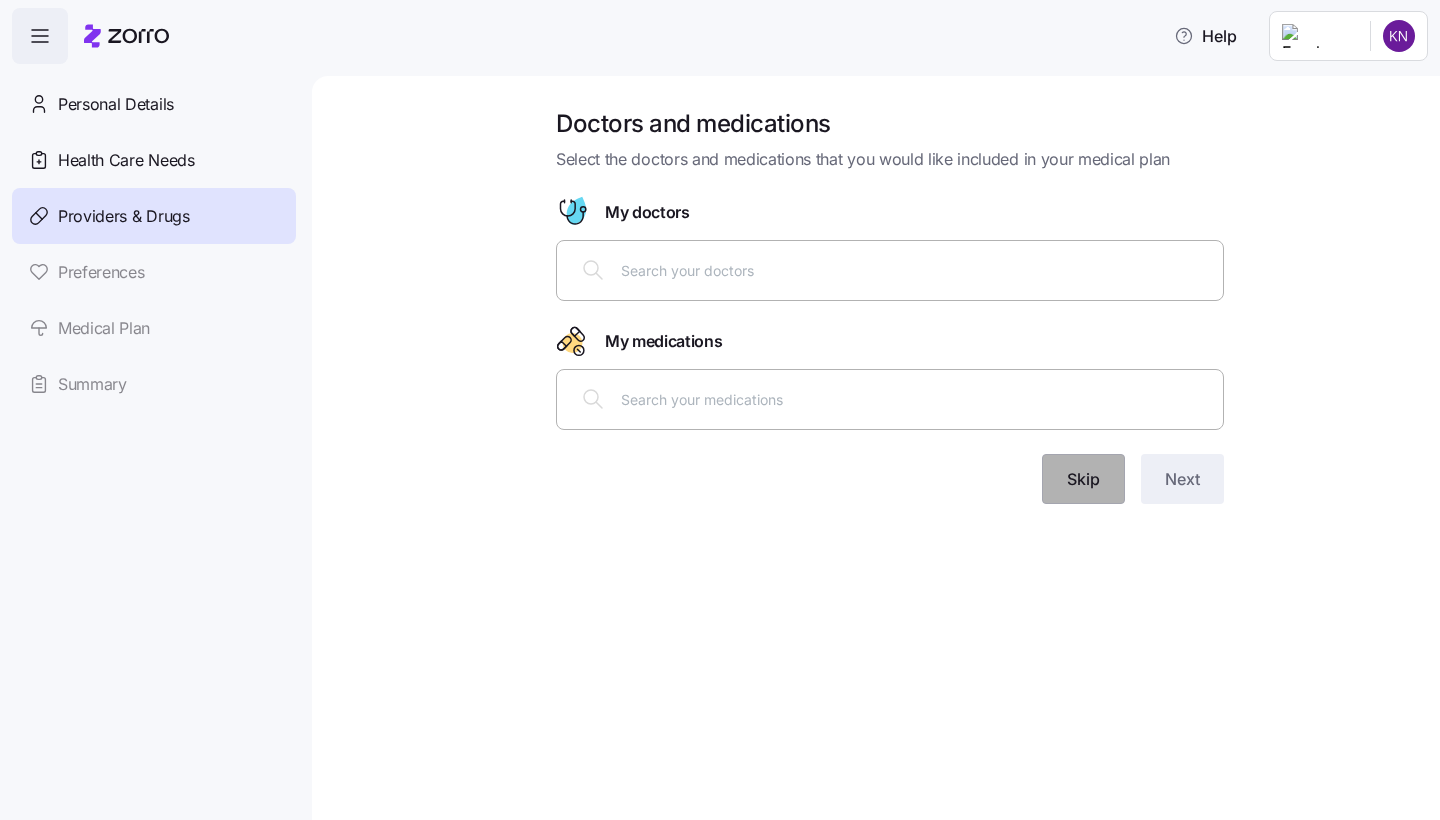 click on "Skip" at bounding box center [1083, 479] 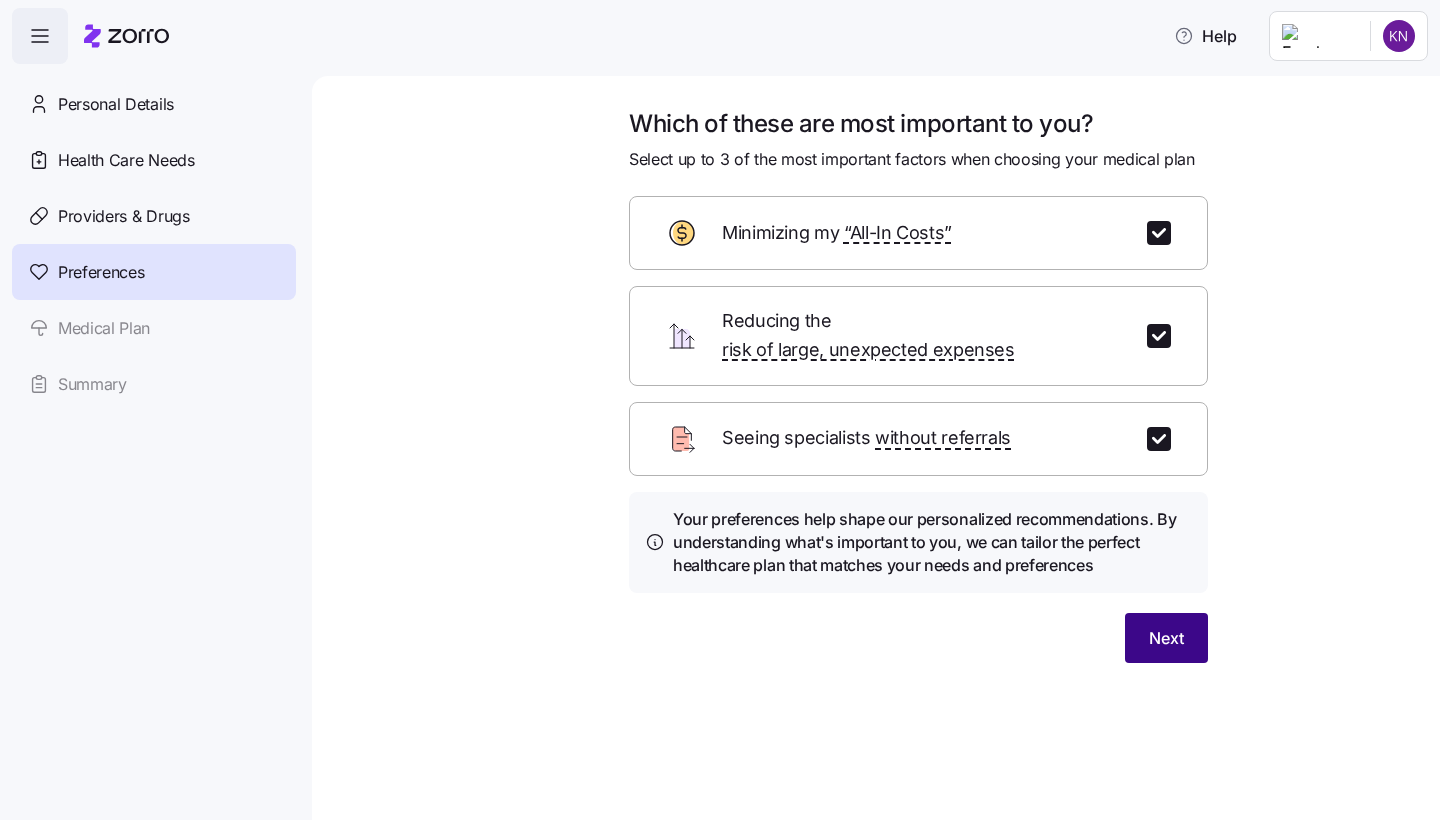 click on "Next" at bounding box center (1166, 638) 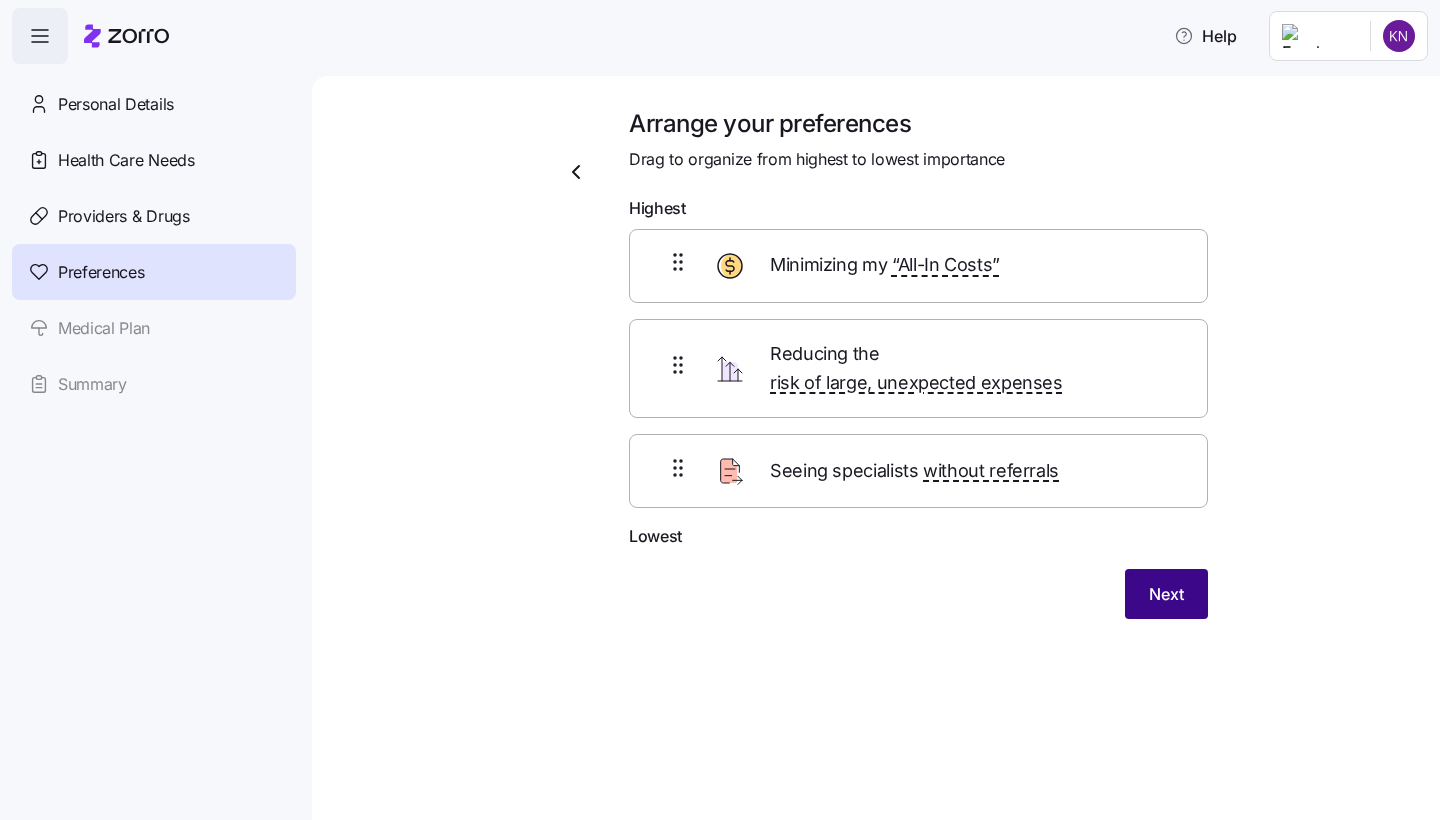 click on "Next" at bounding box center (1166, 594) 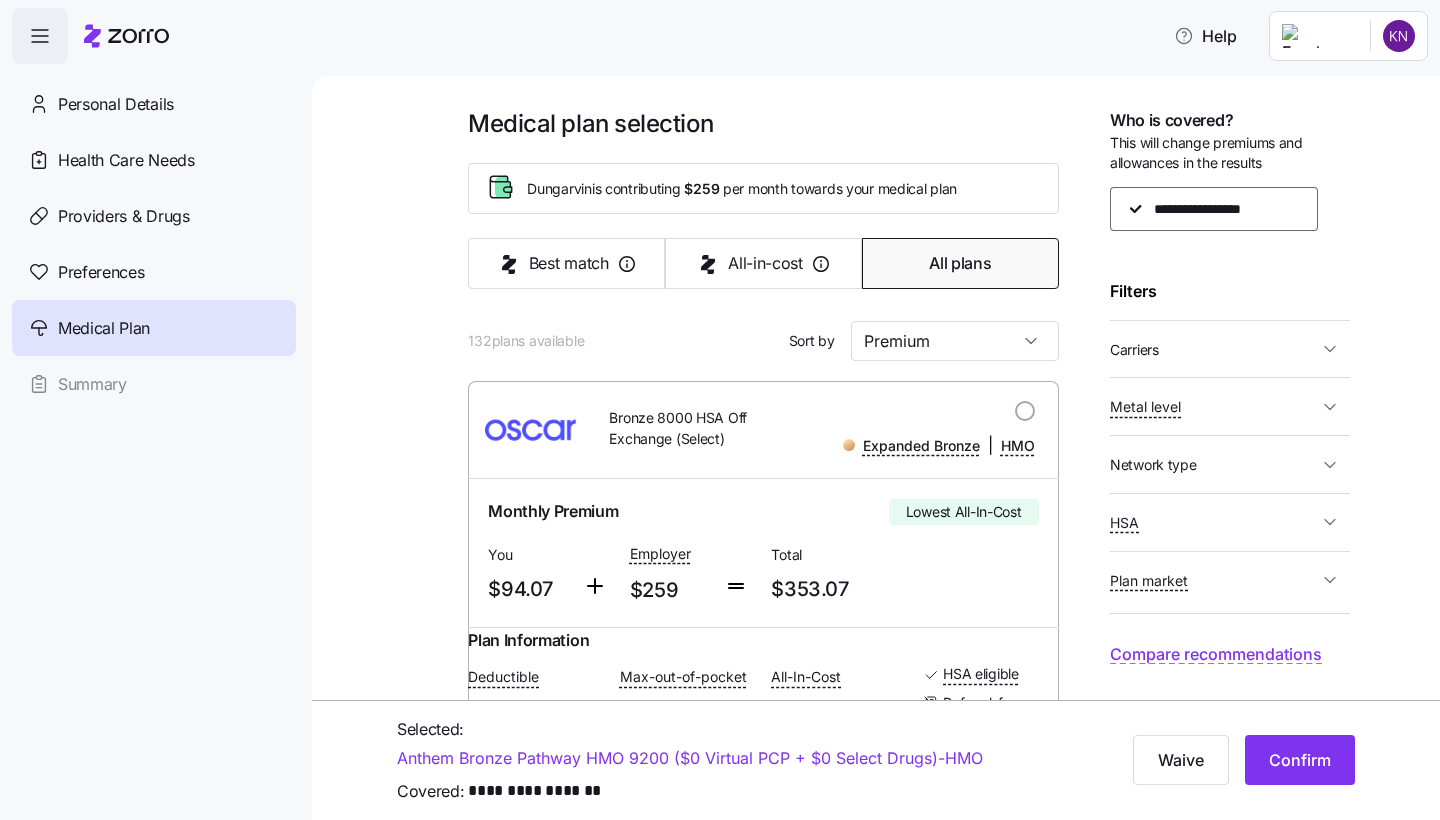 click 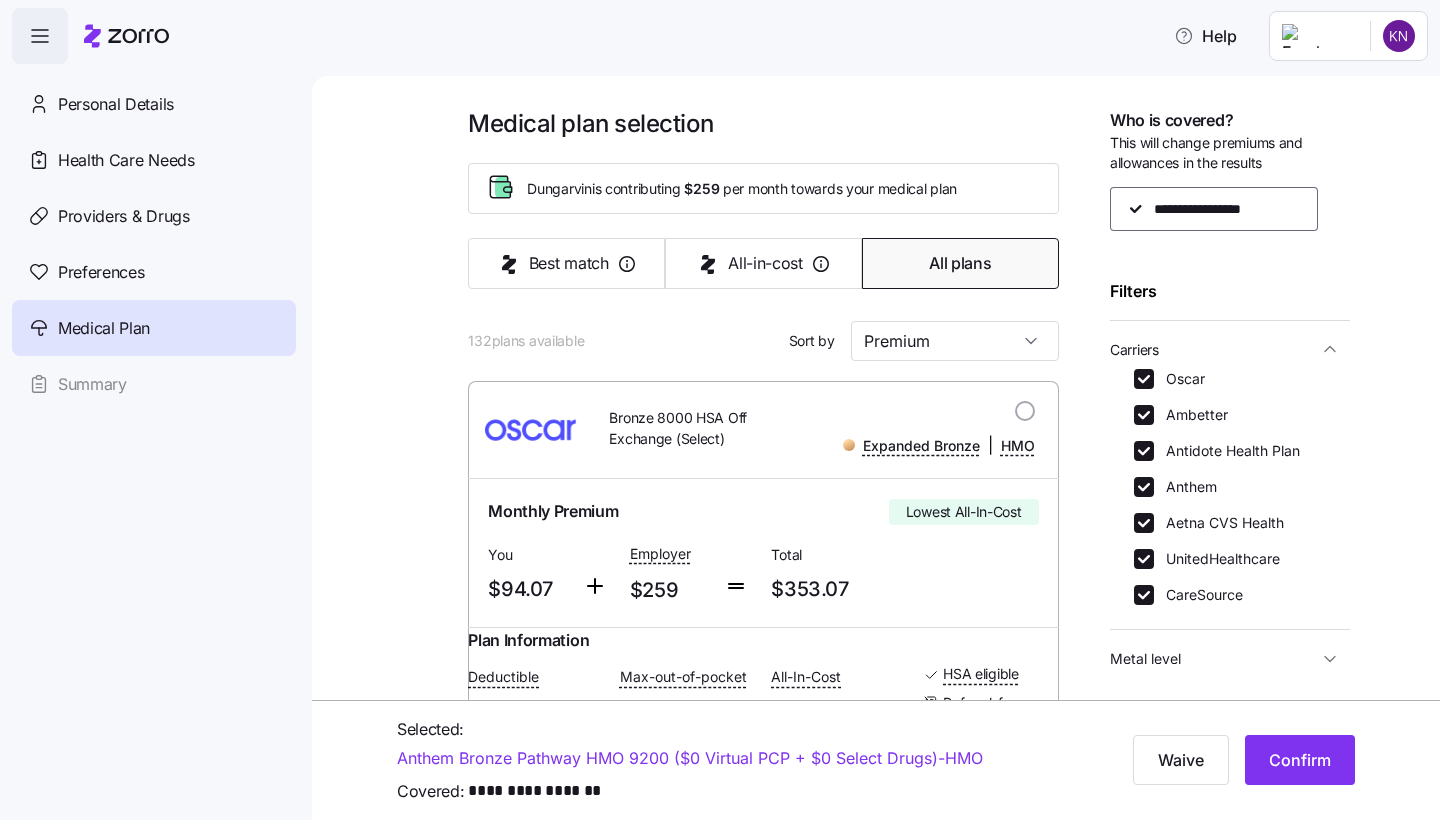 click on "Oscar" at bounding box center [1179, 379] 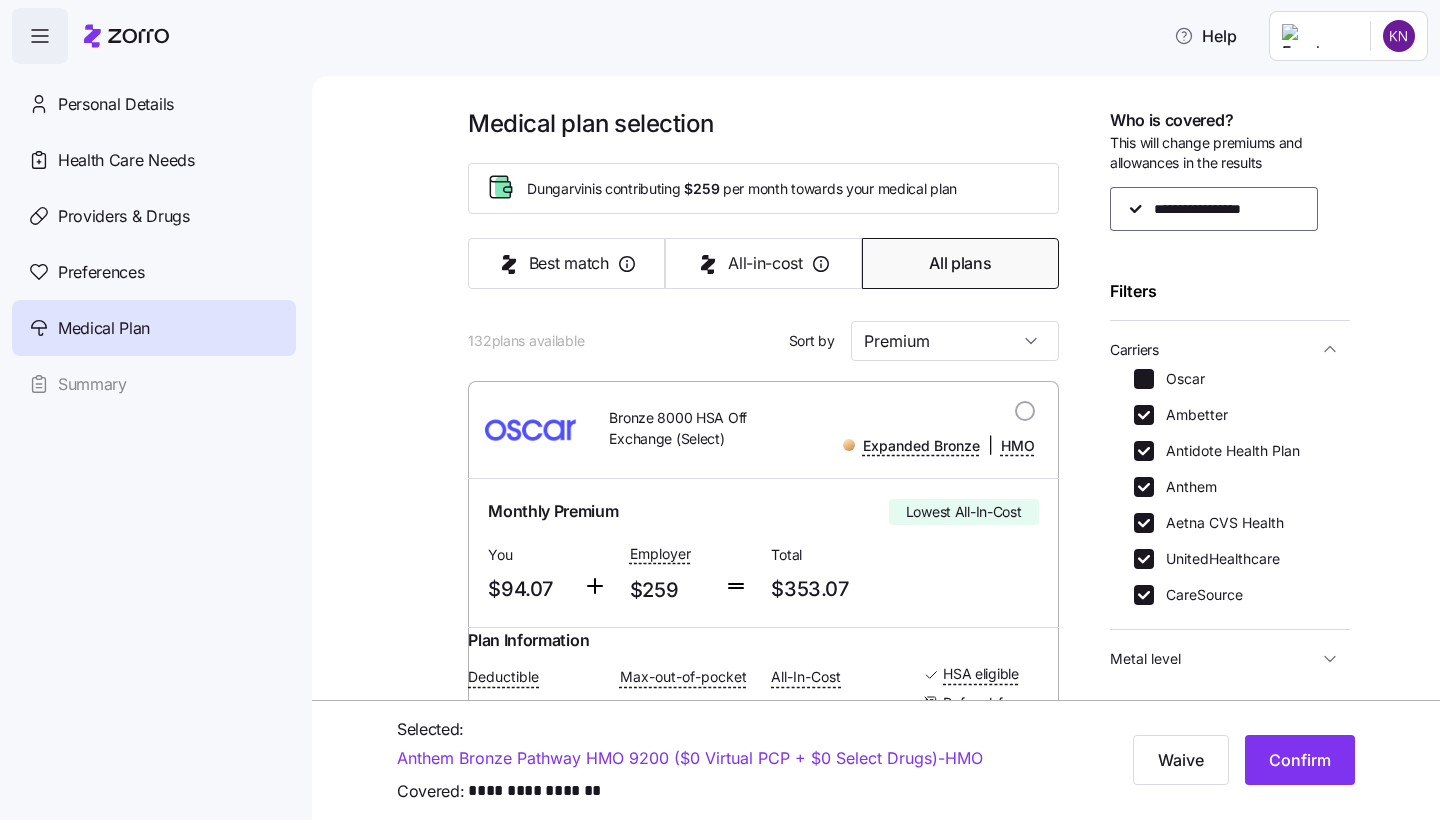 checkbox on "false" 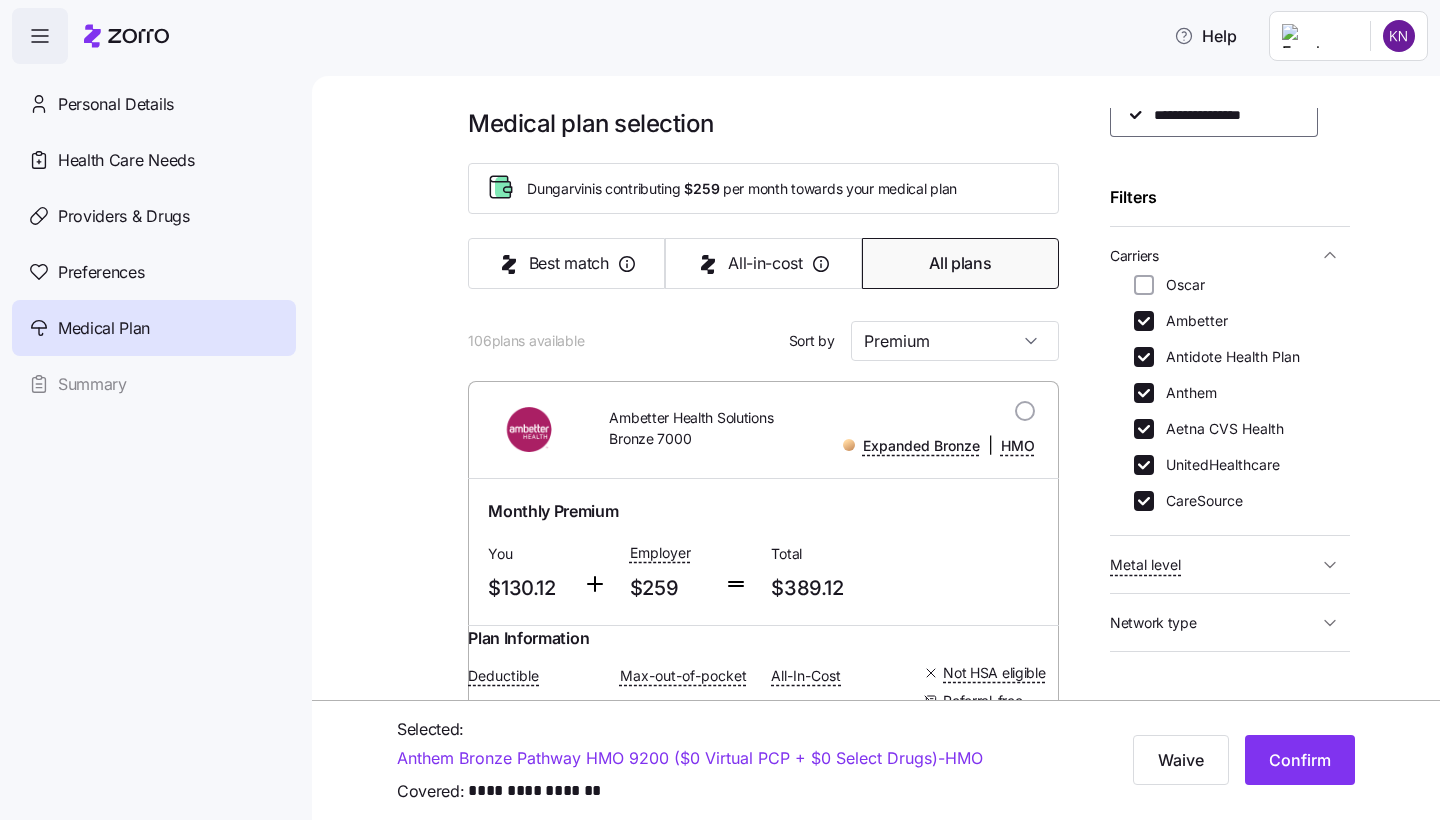 scroll, scrollTop: 111, scrollLeft: 0, axis: vertical 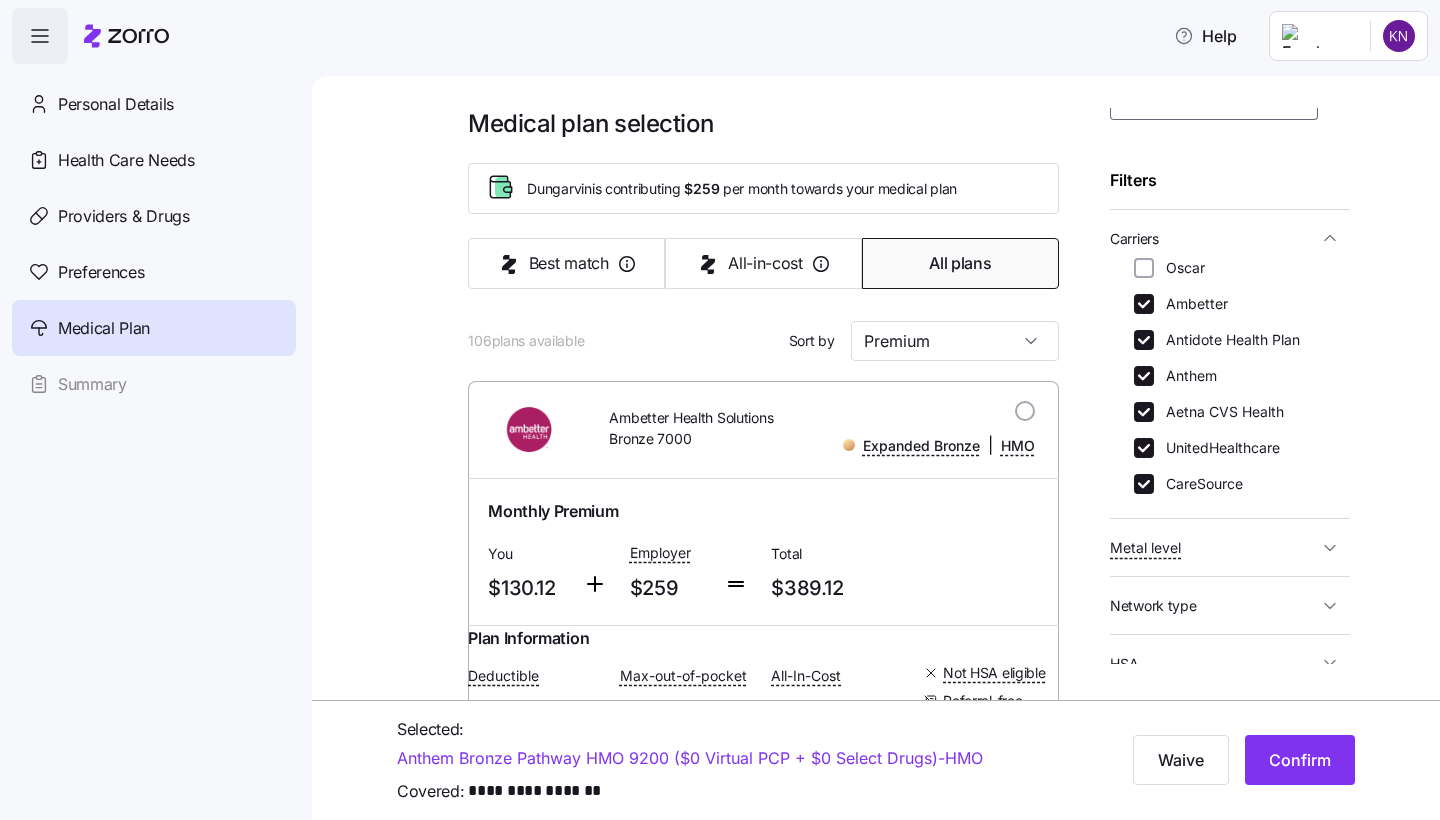 click 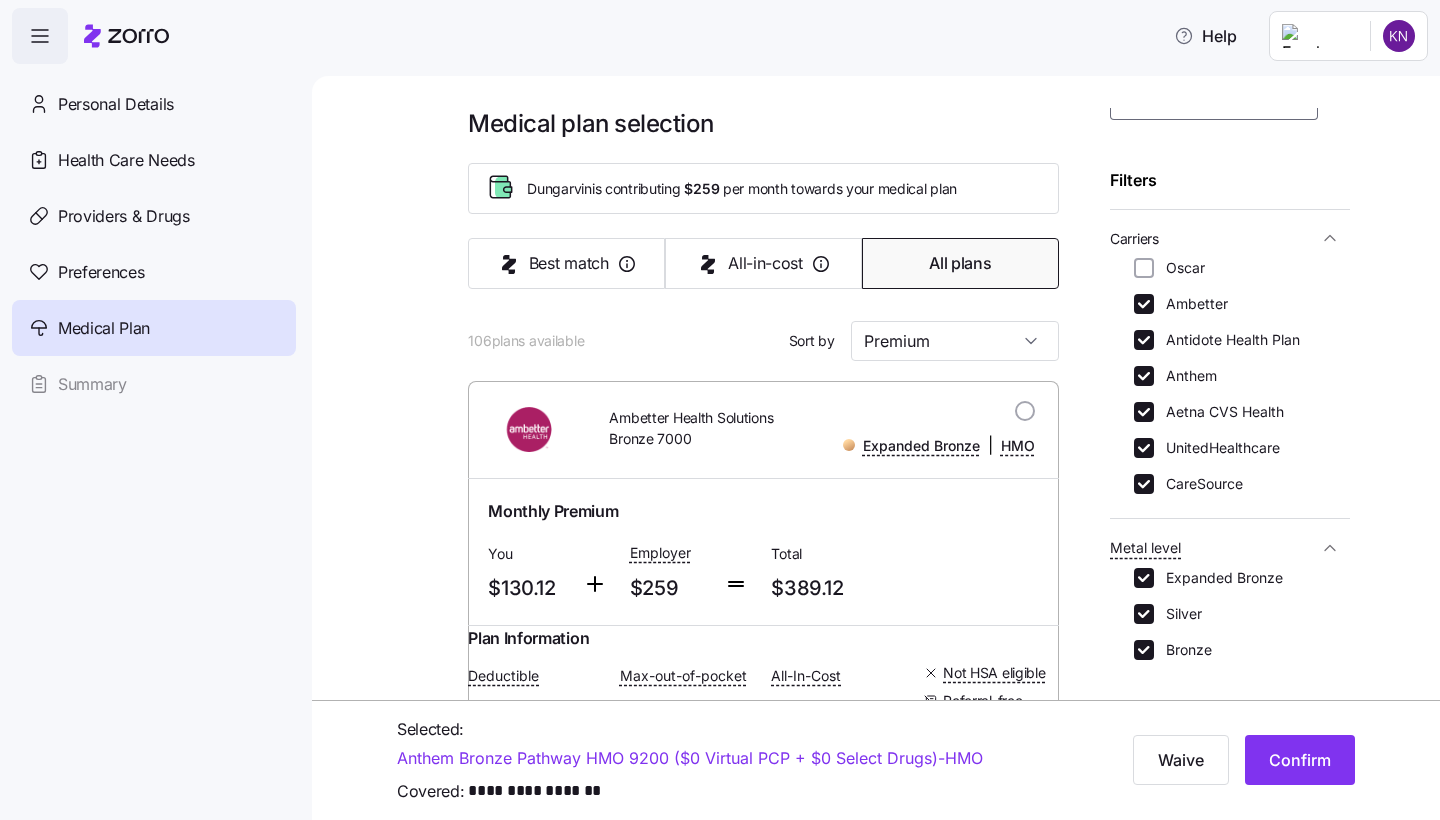 click on "Silver" at bounding box center (1178, 614) 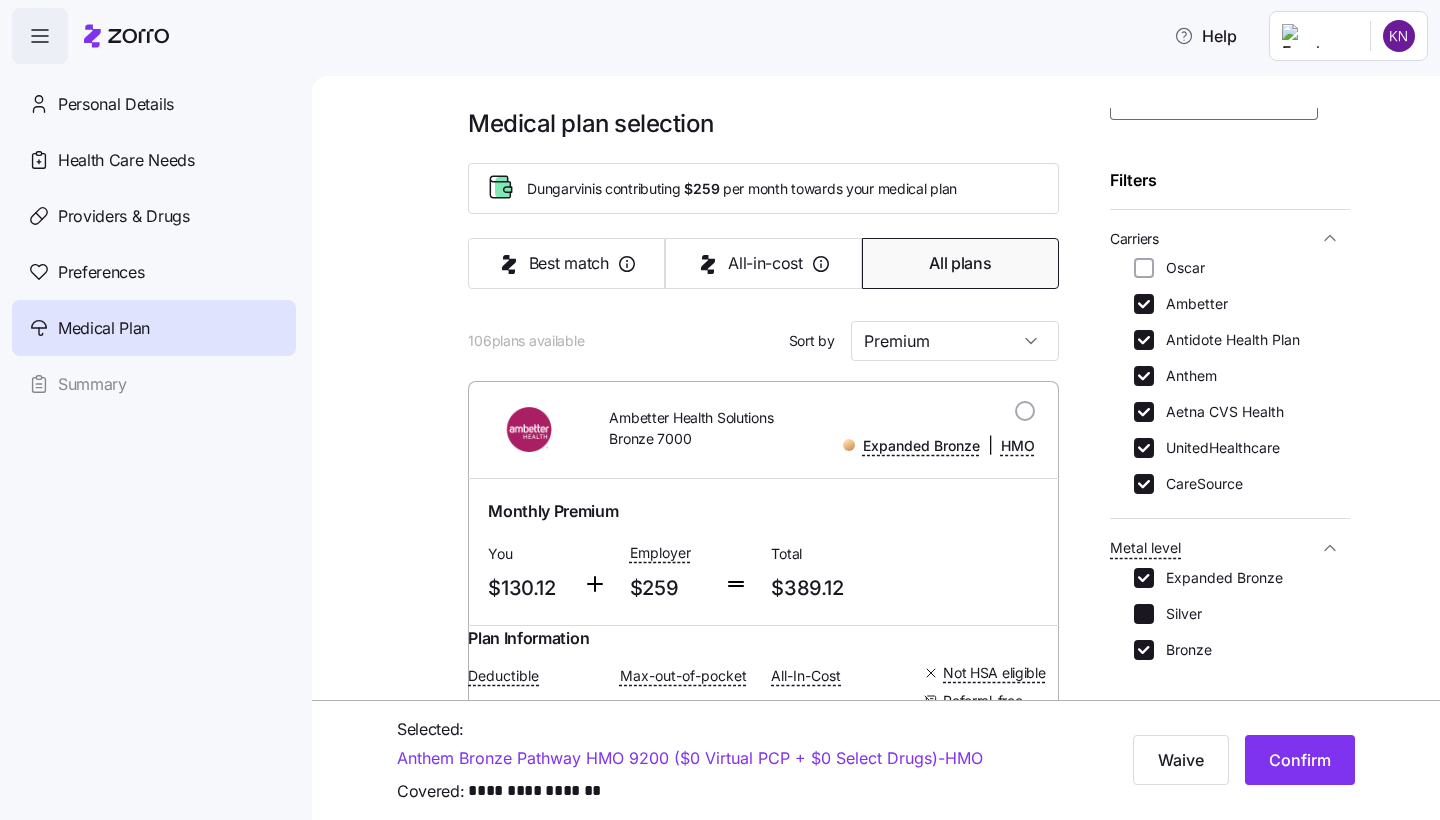 checkbox on "false" 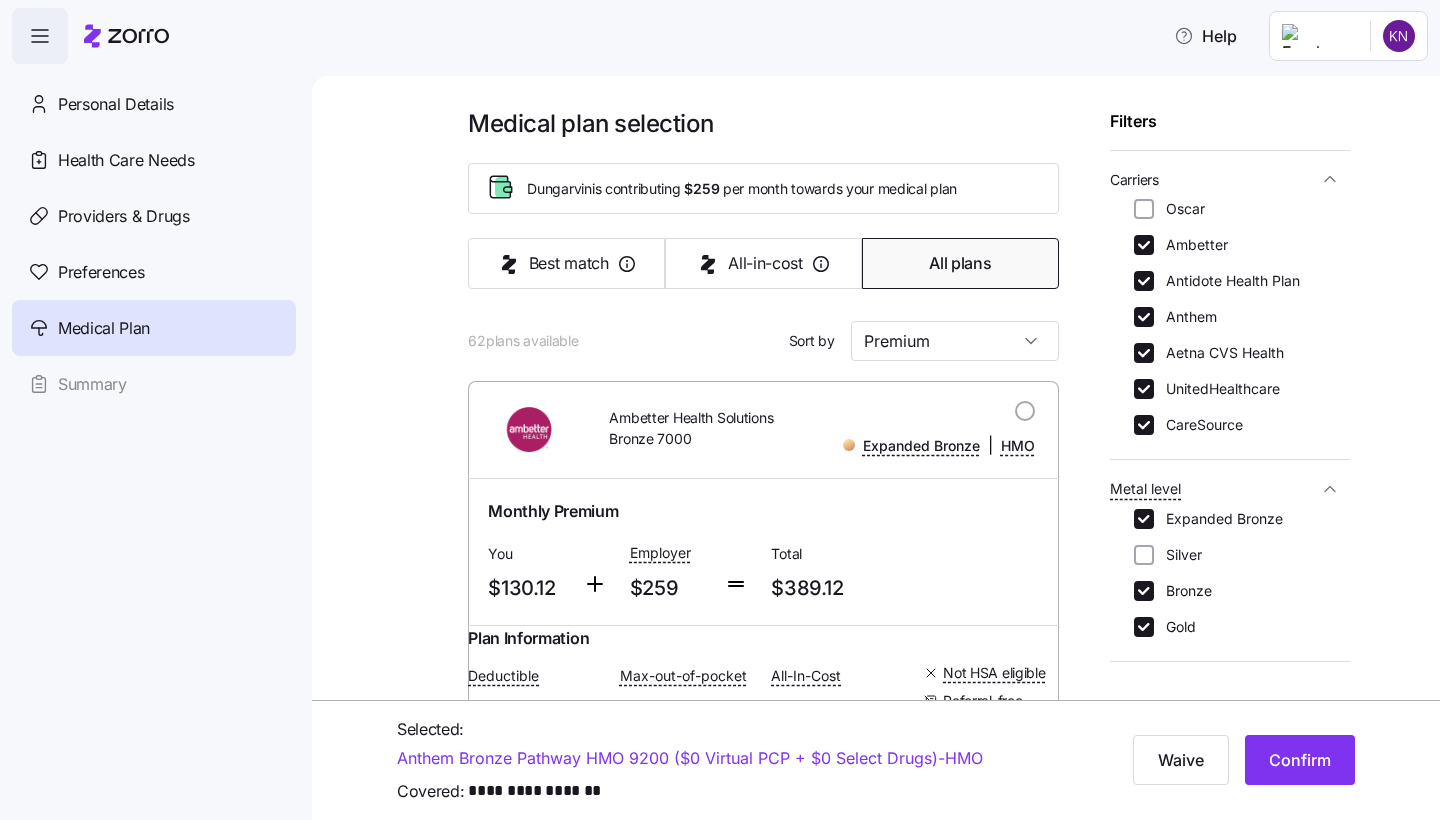 scroll, scrollTop: 204, scrollLeft: 0, axis: vertical 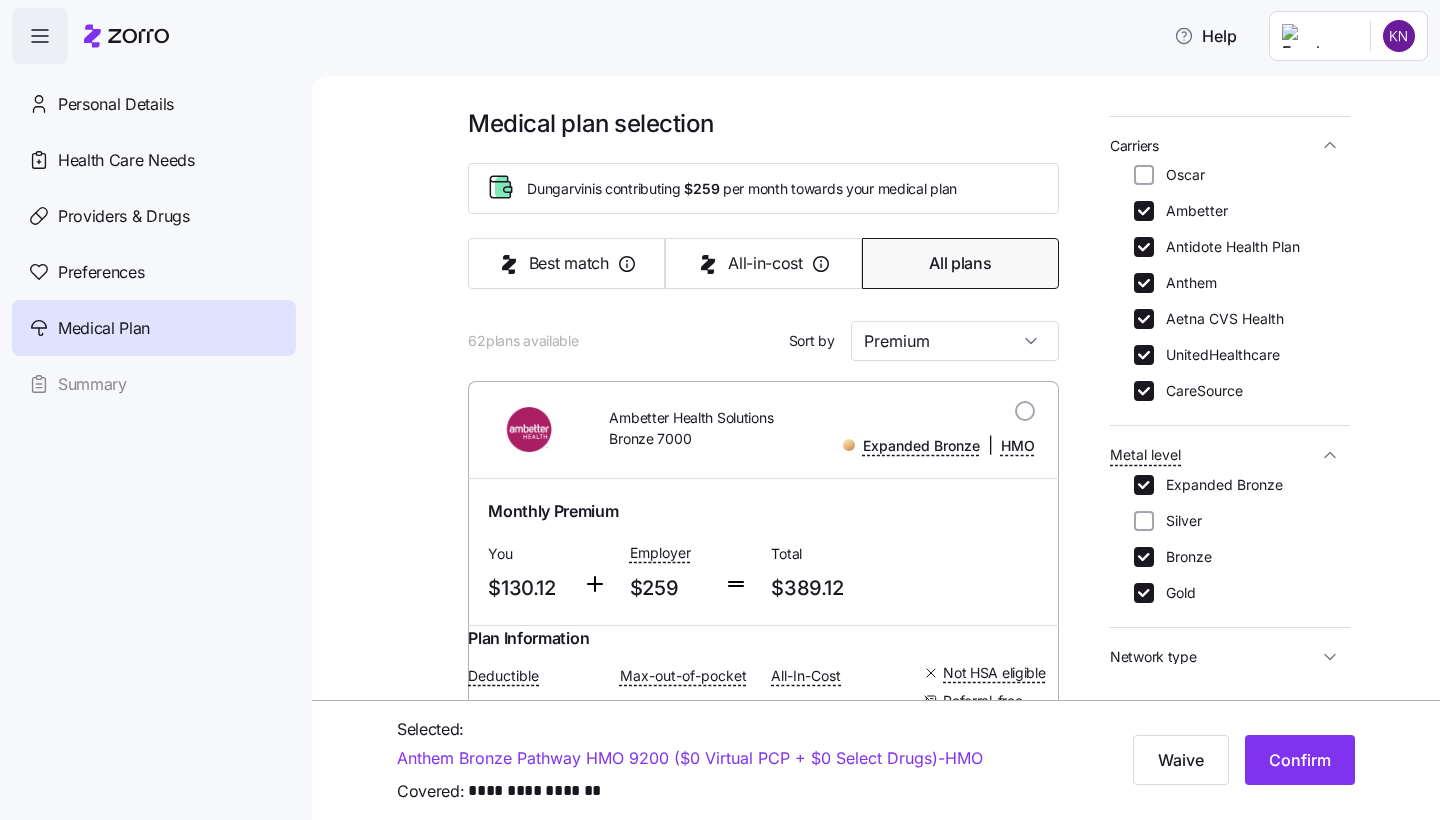 click on "Gold" at bounding box center (1175, 593) 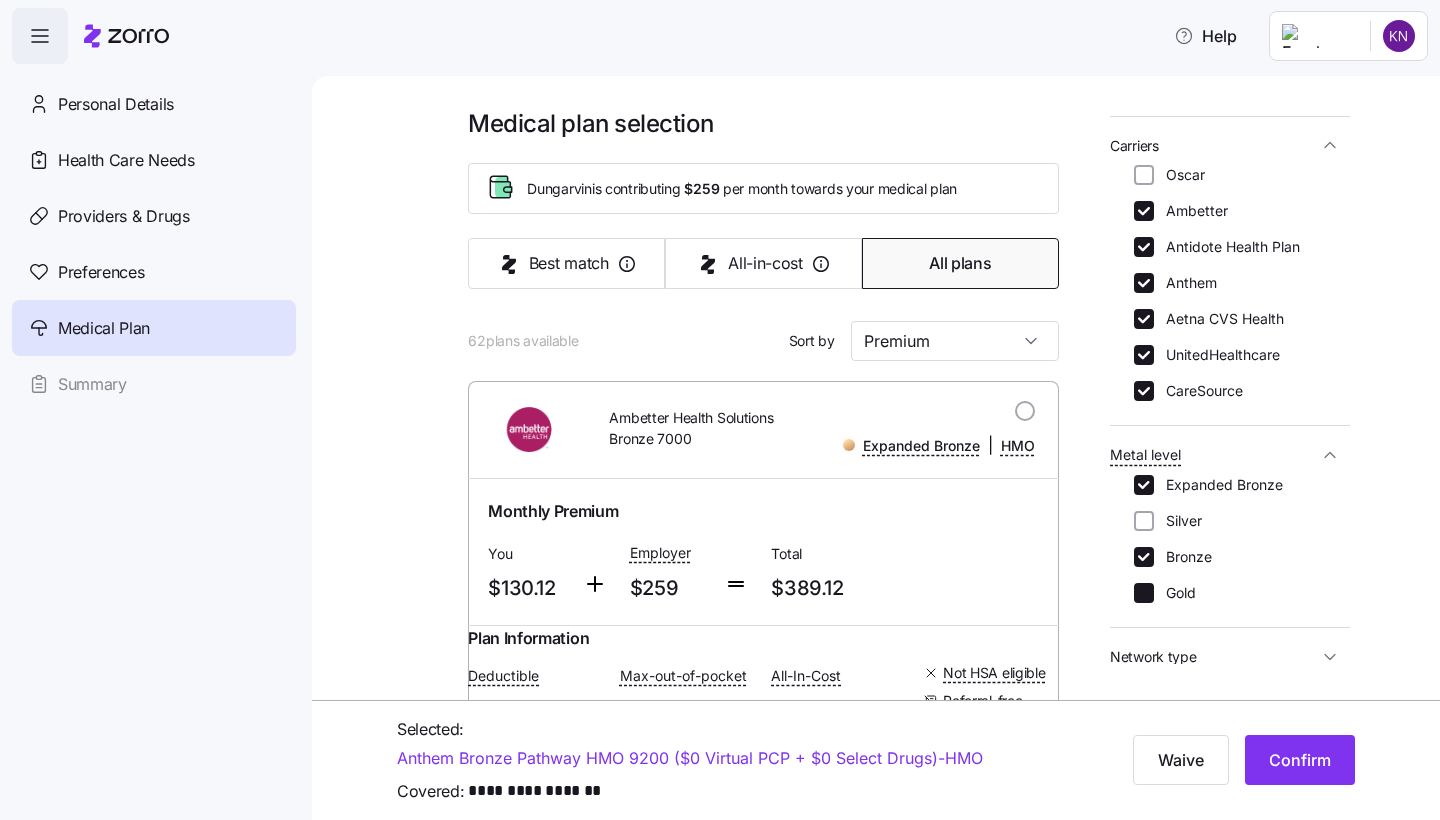 checkbox on "false" 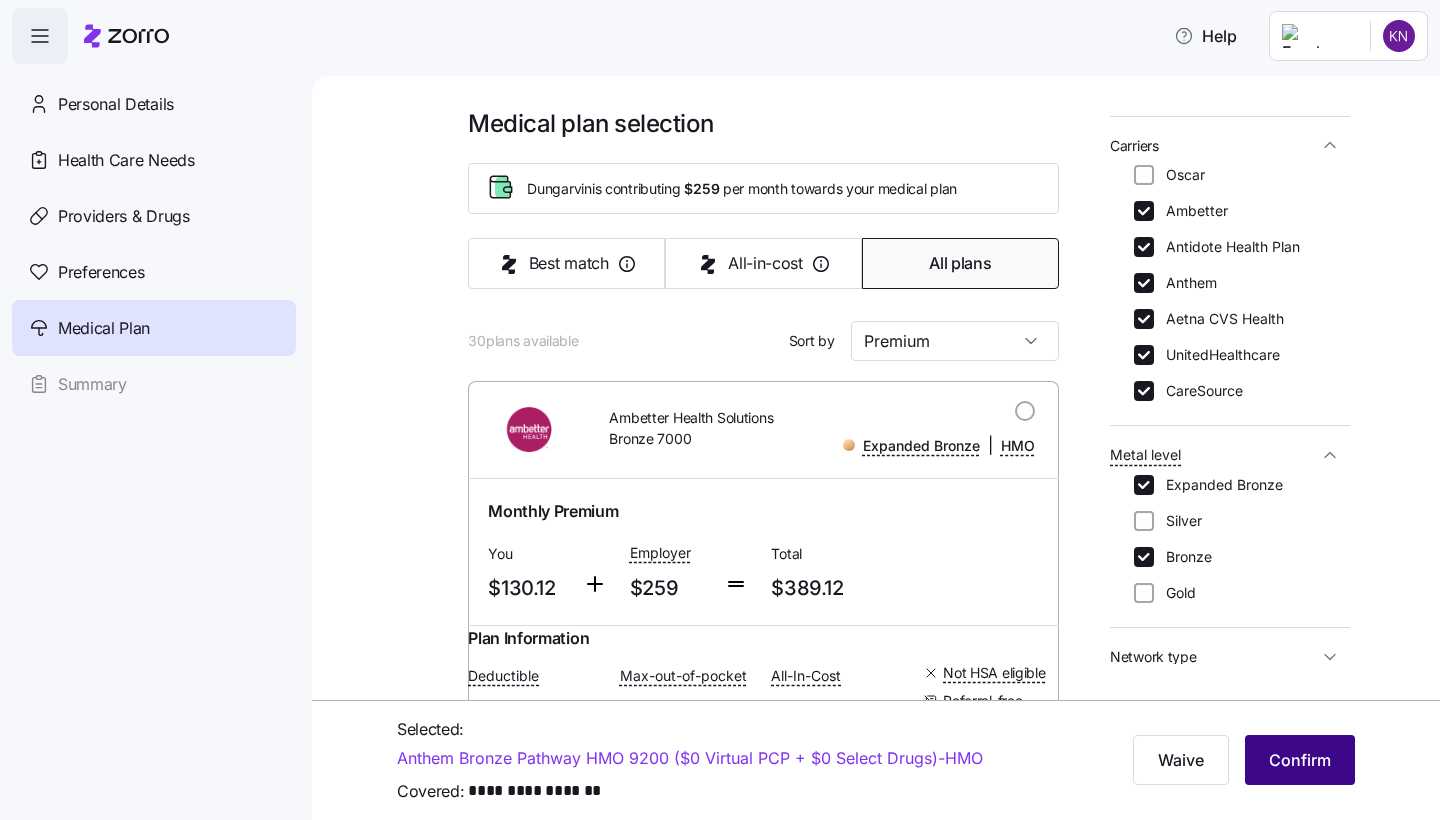 click on "Confirm" at bounding box center (1300, 760) 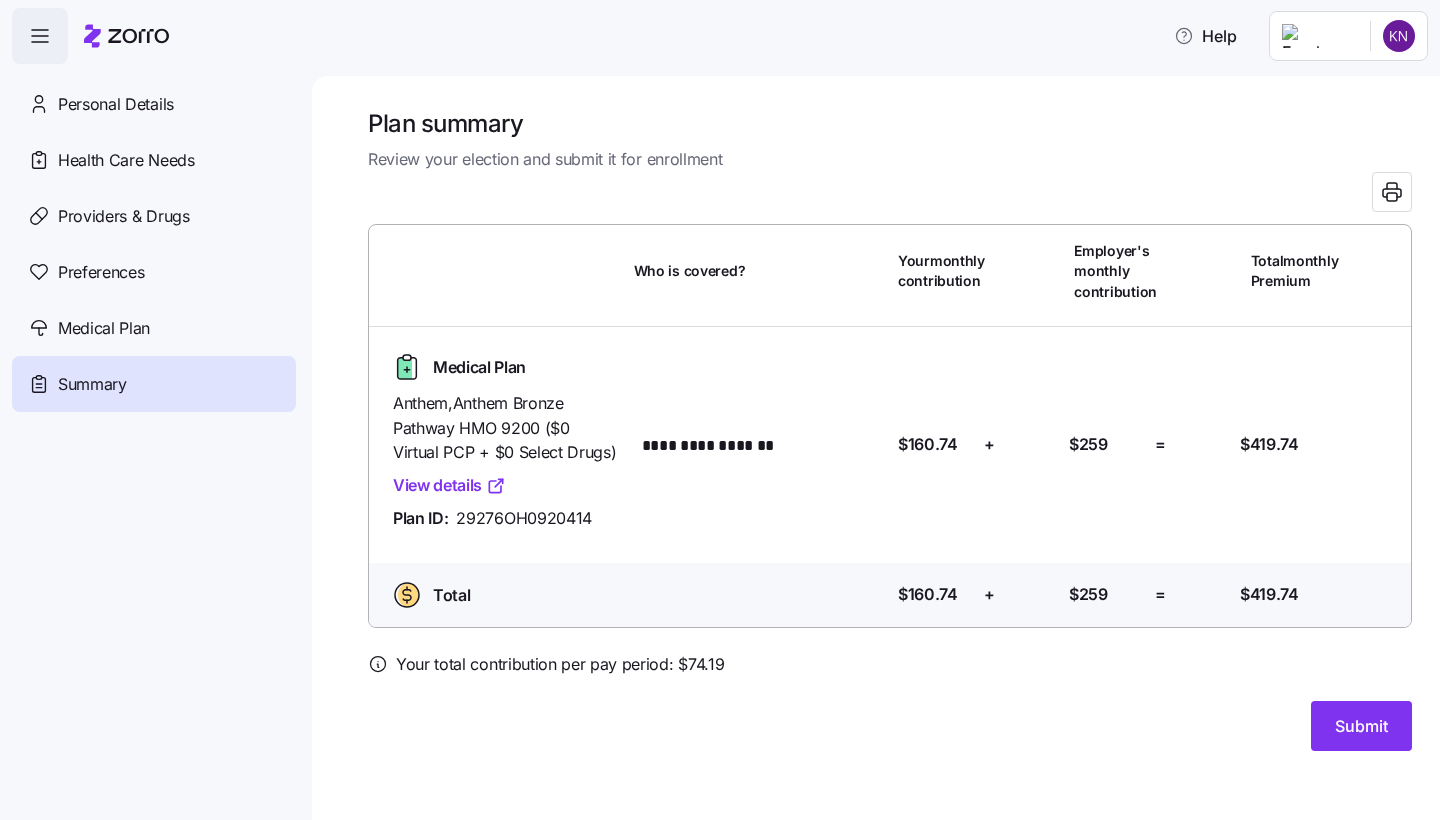 scroll, scrollTop: 0, scrollLeft: 0, axis: both 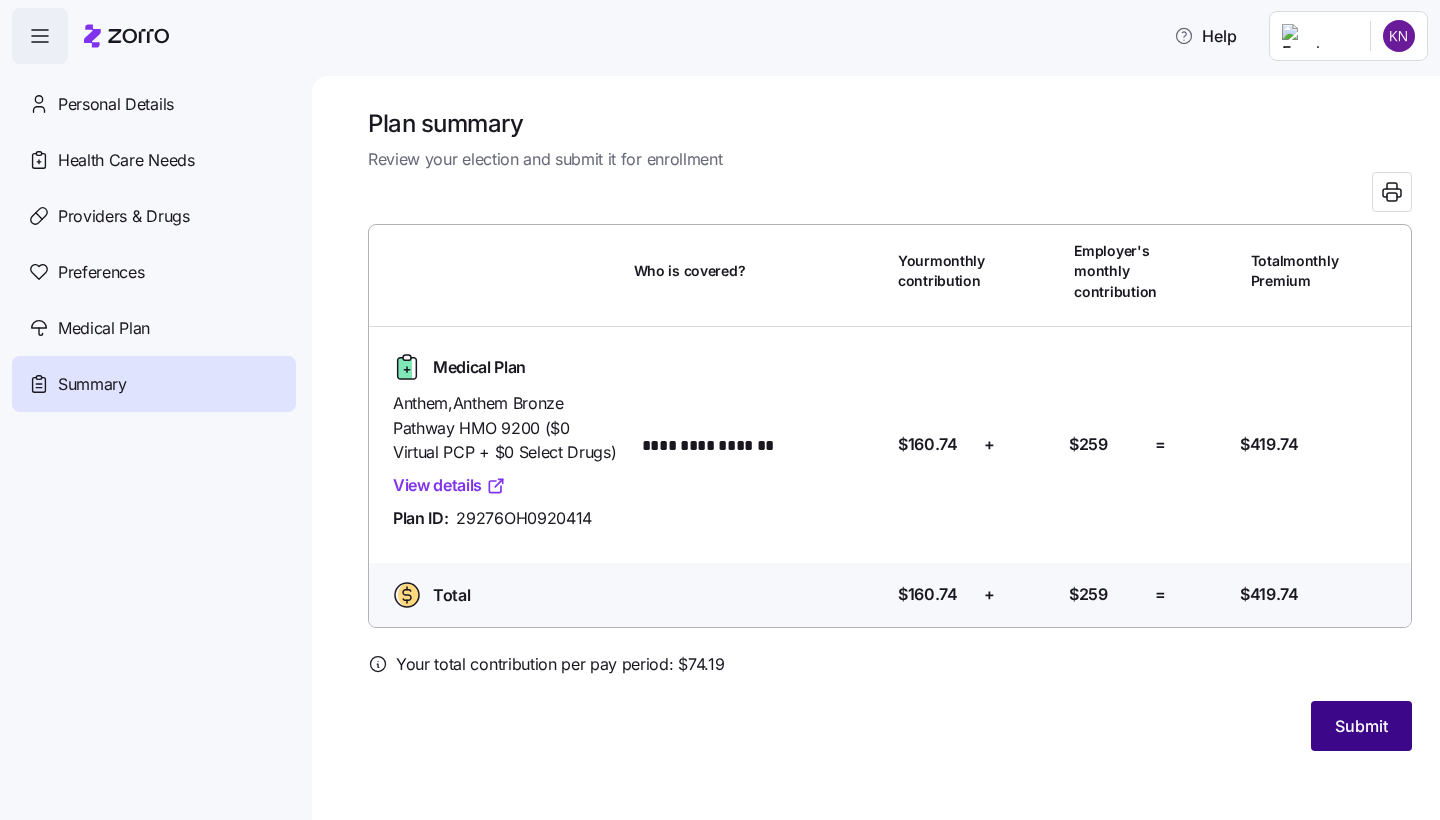 click on "Submit" at bounding box center (1361, 726) 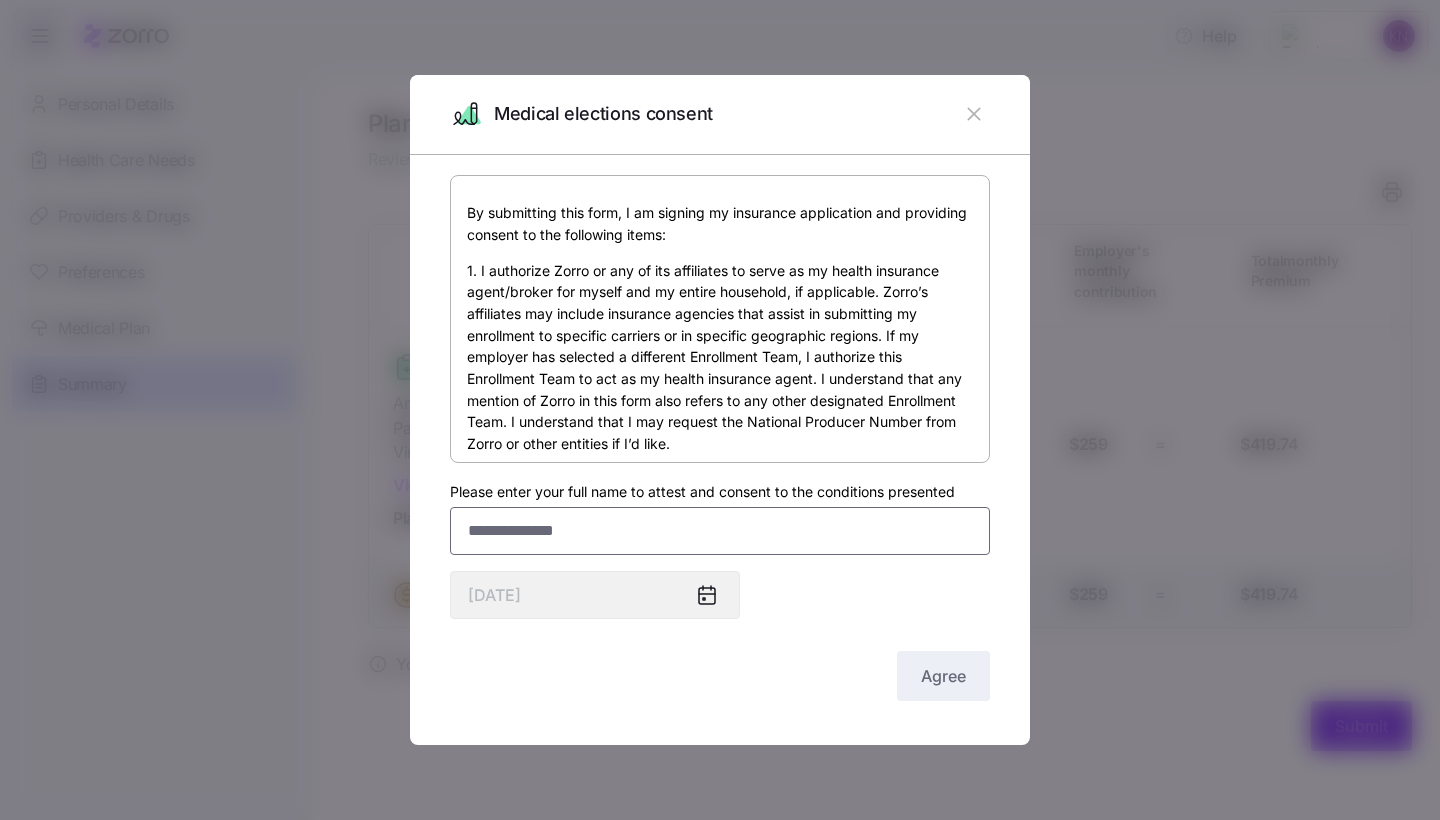 click on "Please enter your full name to attest and consent to the conditions presented" at bounding box center [720, 531] 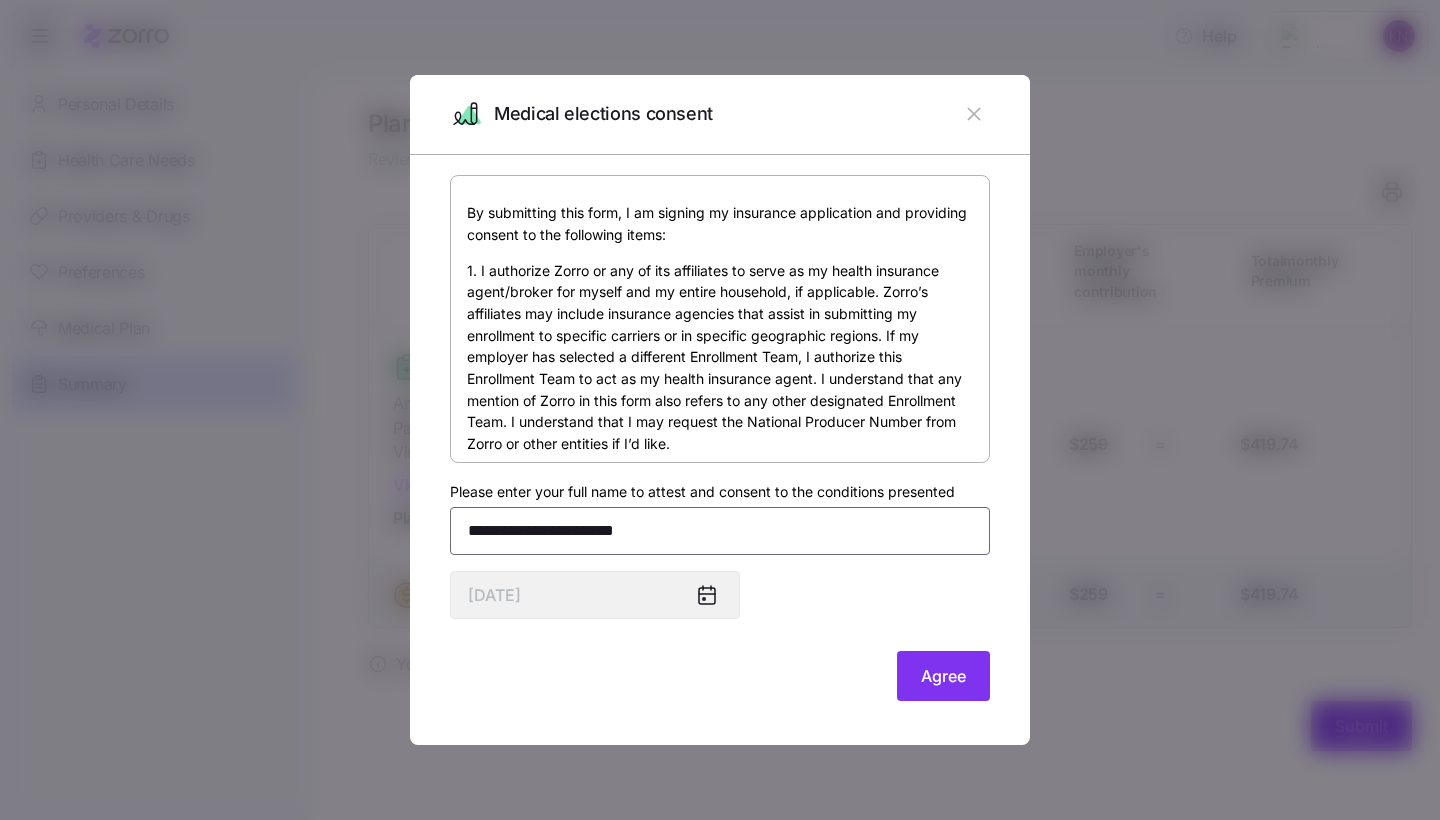 type on "**********" 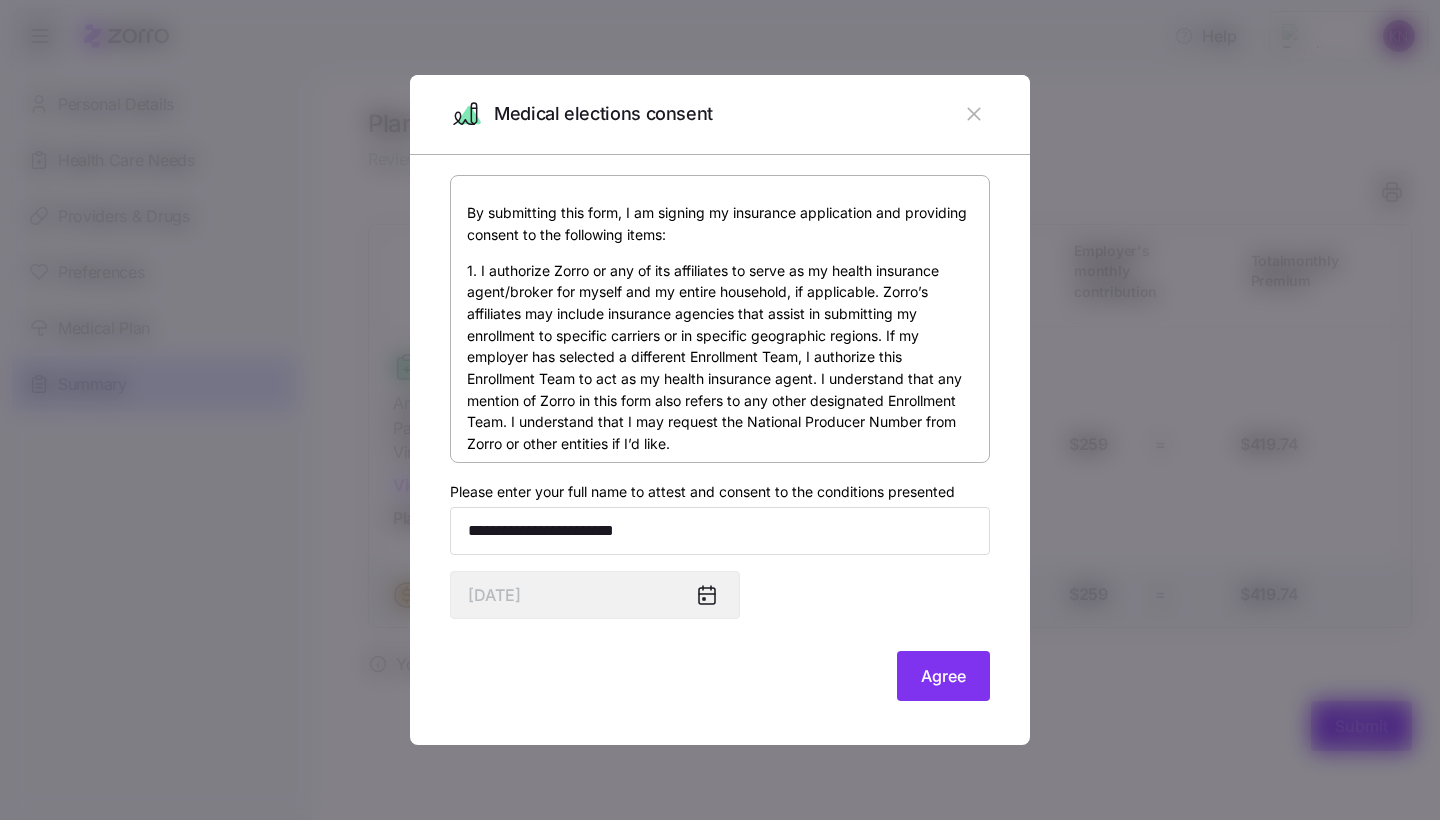 click on "By submitting this form, I am signing my insurance application and providing consent to the following items:
1.
I authorize Zorro or any of its affiliates to serve as my health insurance agent/broker for myself and my entire household, if applicable. Zorro’s affiliates may include insurance agencies that assist in submitting my enrollment to specific carriers or in specific geographic regions. If my employer has selected a different Enrollment Team, I authorize this Enrollment Team to act as my health insurance agent. I understand that any mention of Zorro in this form also refers to any other designated Enrollment Team. I understand that I may request the National Producer Number from Zorro or other entities if I’d like.
2.
I authorize Zorro or any of its affiliates to enroll me in a medical plan through the Federally Facilitated Marketplace, a State Healthcare Exchange, or directly from an insurance carrier.
Enrolling me in the health plan I select.
[DATE]" at bounding box center [720, 460] 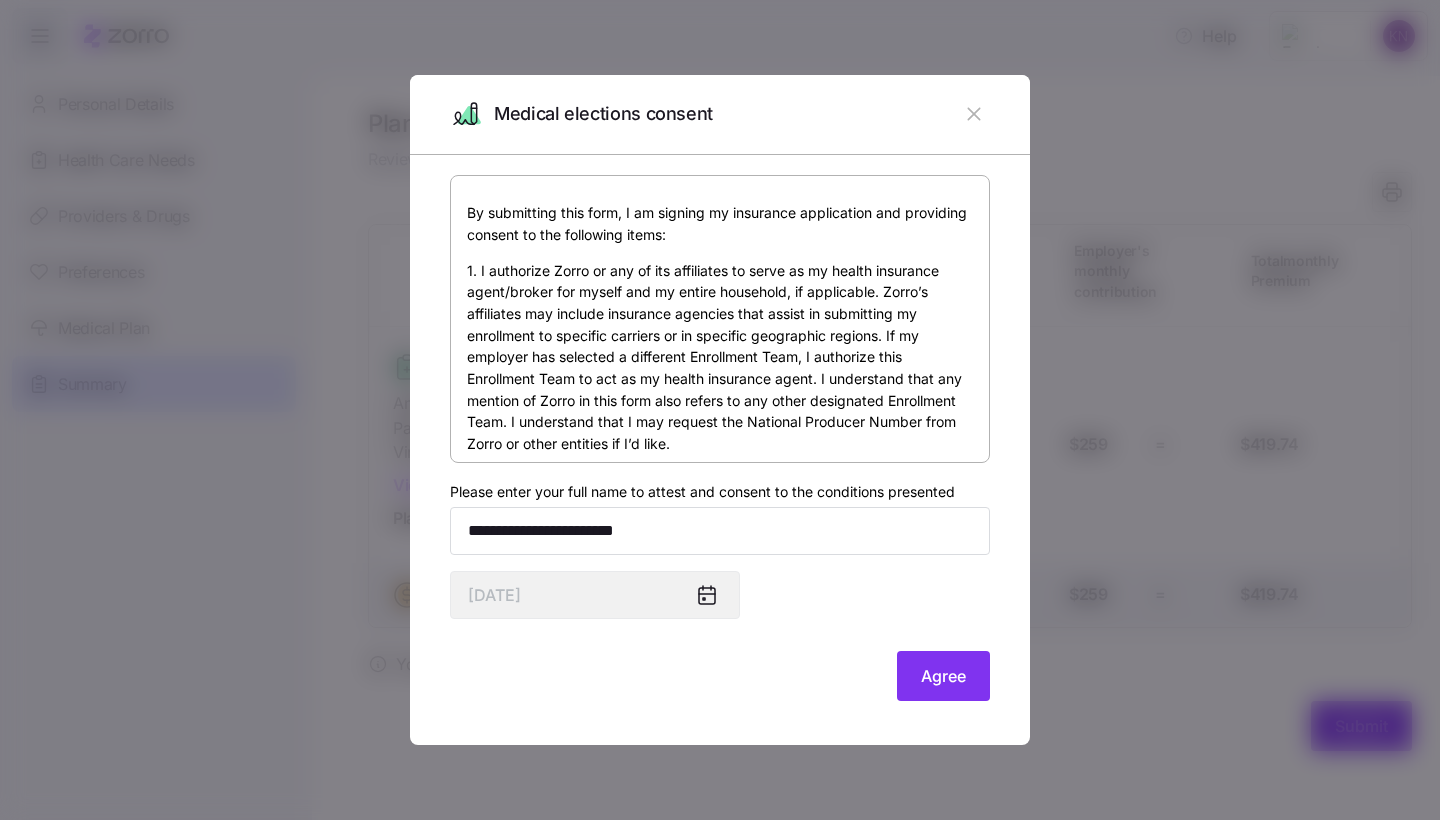 click on "By submitting this form, I am signing my insurance application and providing consent to the following items:
1.
I authorize Zorro or any of its affiliates to serve as my health insurance agent/broker for myself and my entire household, if applicable. Zorro’s affiliates may include insurance agencies that assist in submitting my enrollment to specific carriers or in specific geographic regions. If my employer has selected a different Enrollment Team, I authorize this Enrollment Team to act as my health insurance agent. I understand that any mention of Zorro in this form also refers to any other designated Enrollment Team. I understand that I may request the National Producer Number from Zorro or other entities if I’d like.
2.
I authorize Zorro or any of its affiliates to enroll me in a medical plan through the Federally Facilitated Marketplace, a State Healthcare Exchange, or directly from an insurance carrier.
Enrolling me in the health plan I select.
[DATE]" at bounding box center [720, 440] 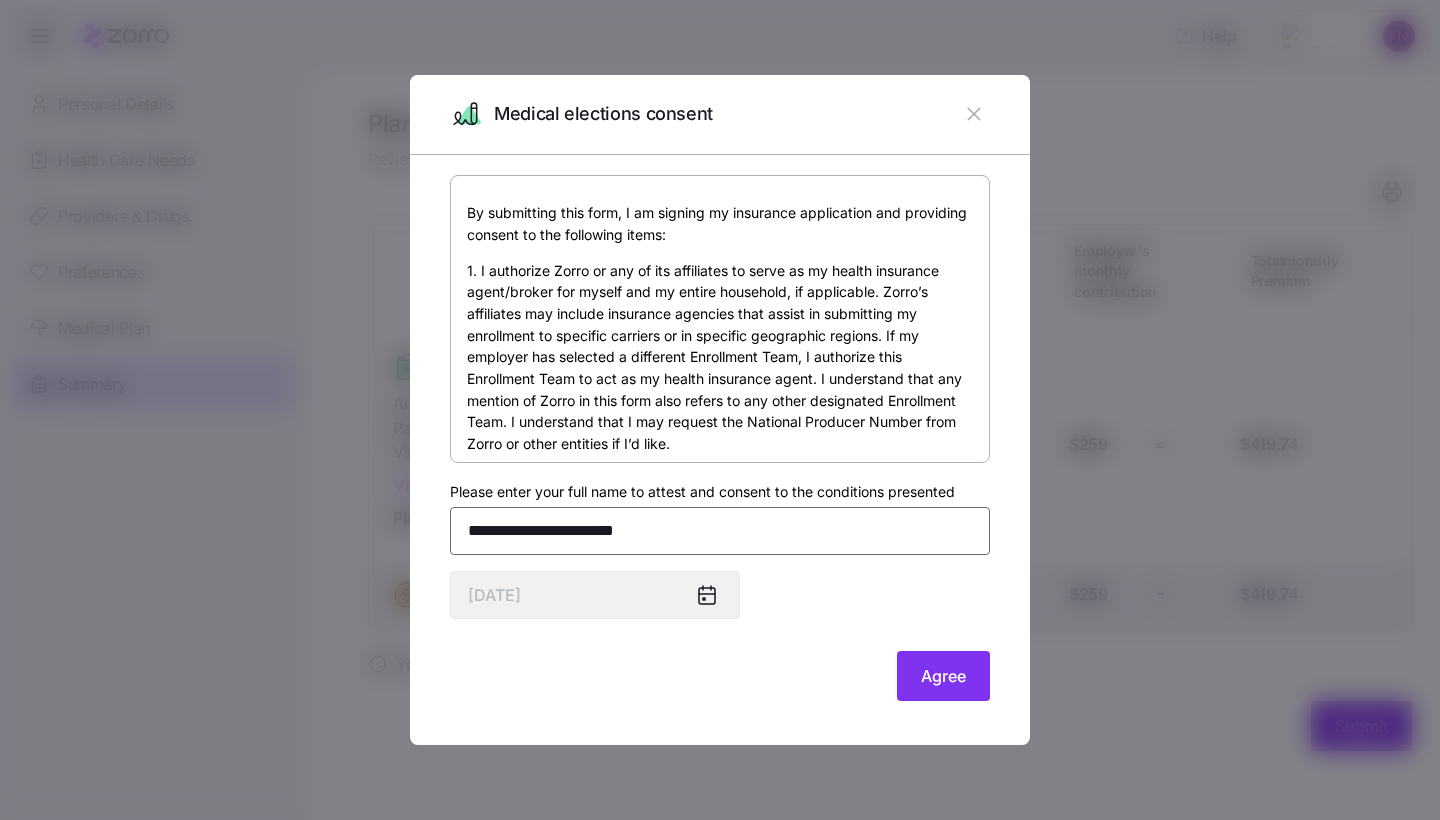click on "**********" at bounding box center (720, 531) 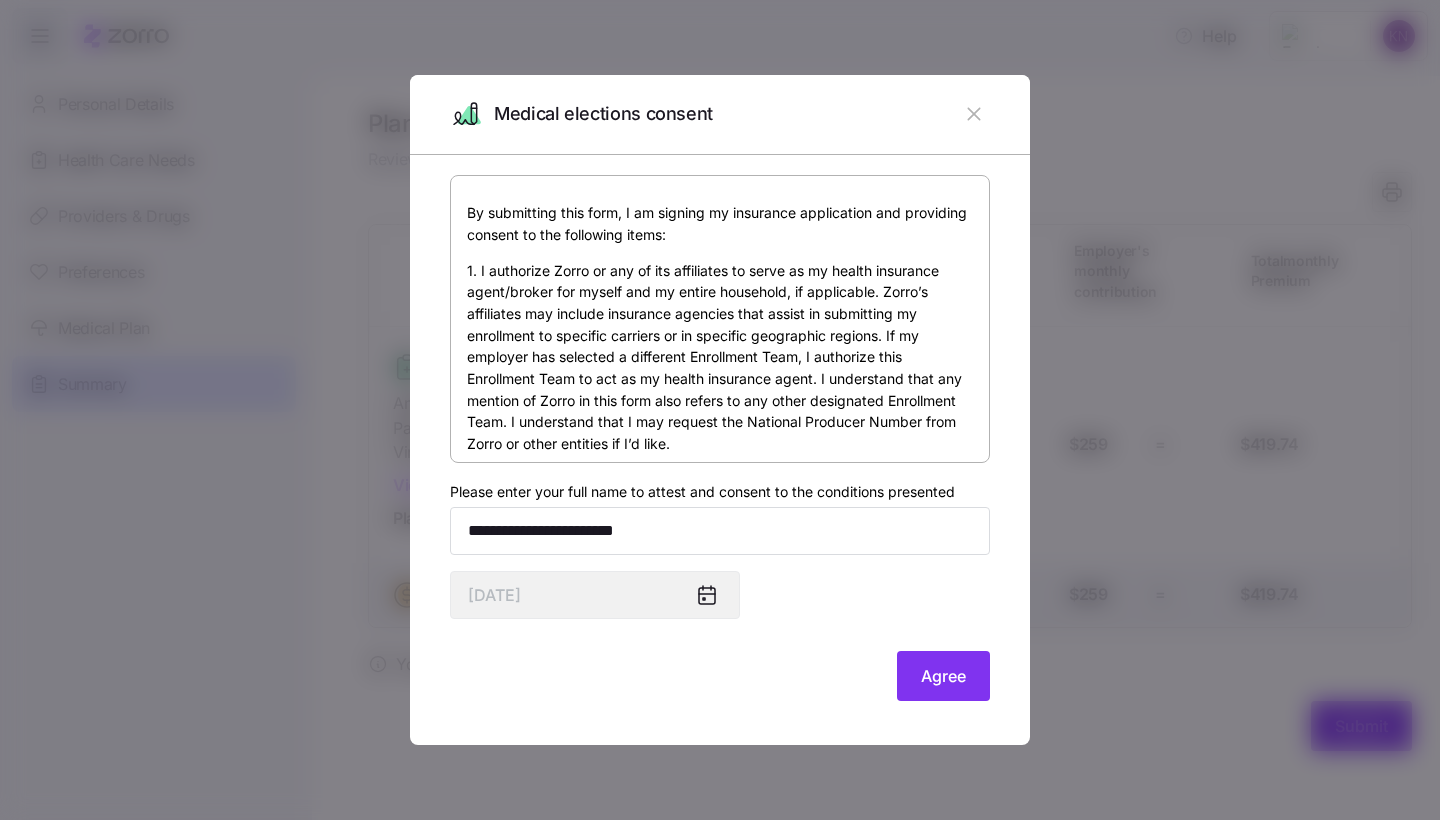 click on "By submitting this form, I am signing my insurance application and providing consent to the following items:
1.
I authorize Zorro or any of its affiliates to serve as my health insurance agent/broker for myself and my entire household, if applicable. Zorro’s affiliates may include insurance agencies that assist in submitting my enrollment to specific carriers or in specific geographic regions. If my employer has selected a different Enrollment Team, I authorize this Enrollment Team to act as my health insurance agent. I understand that any mention of Zorro in this form also refers to any other designated Enrollment Team. I understand that I may request the National Producer Number from Zorro or other entities if I’d like.
2.
I authorize Zorro or any of its affiliates to enroll me in a medical plan through the Federally Facilitated Marketplace, a State Healthcare Exchange, or directly from an insurance carrier.
Enrolling me in the health plan I select.
[DATE]" at bounding box center (720, 440) 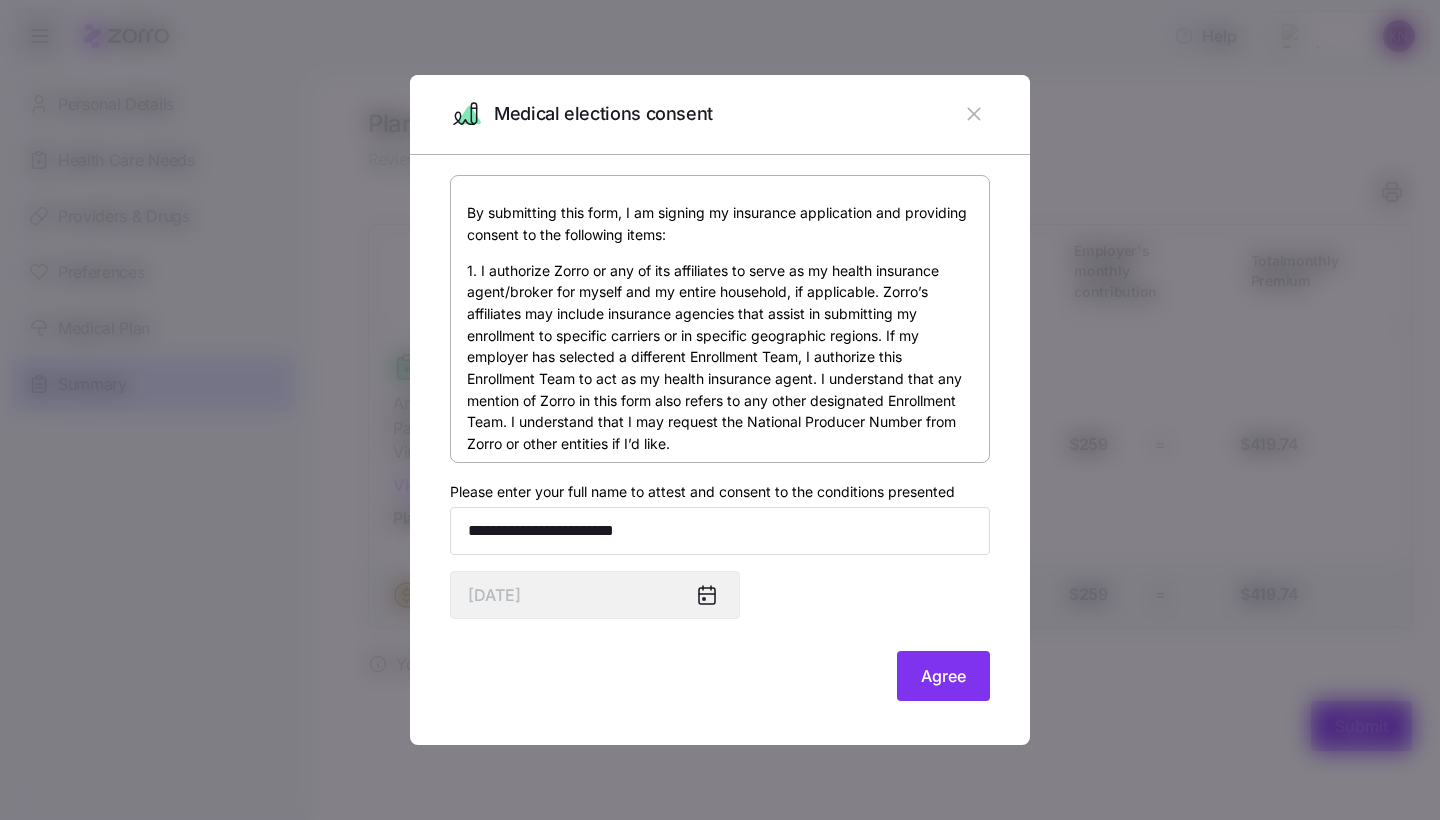 scroll, scrollTop: 0, scrollLeft: 0, axis: both 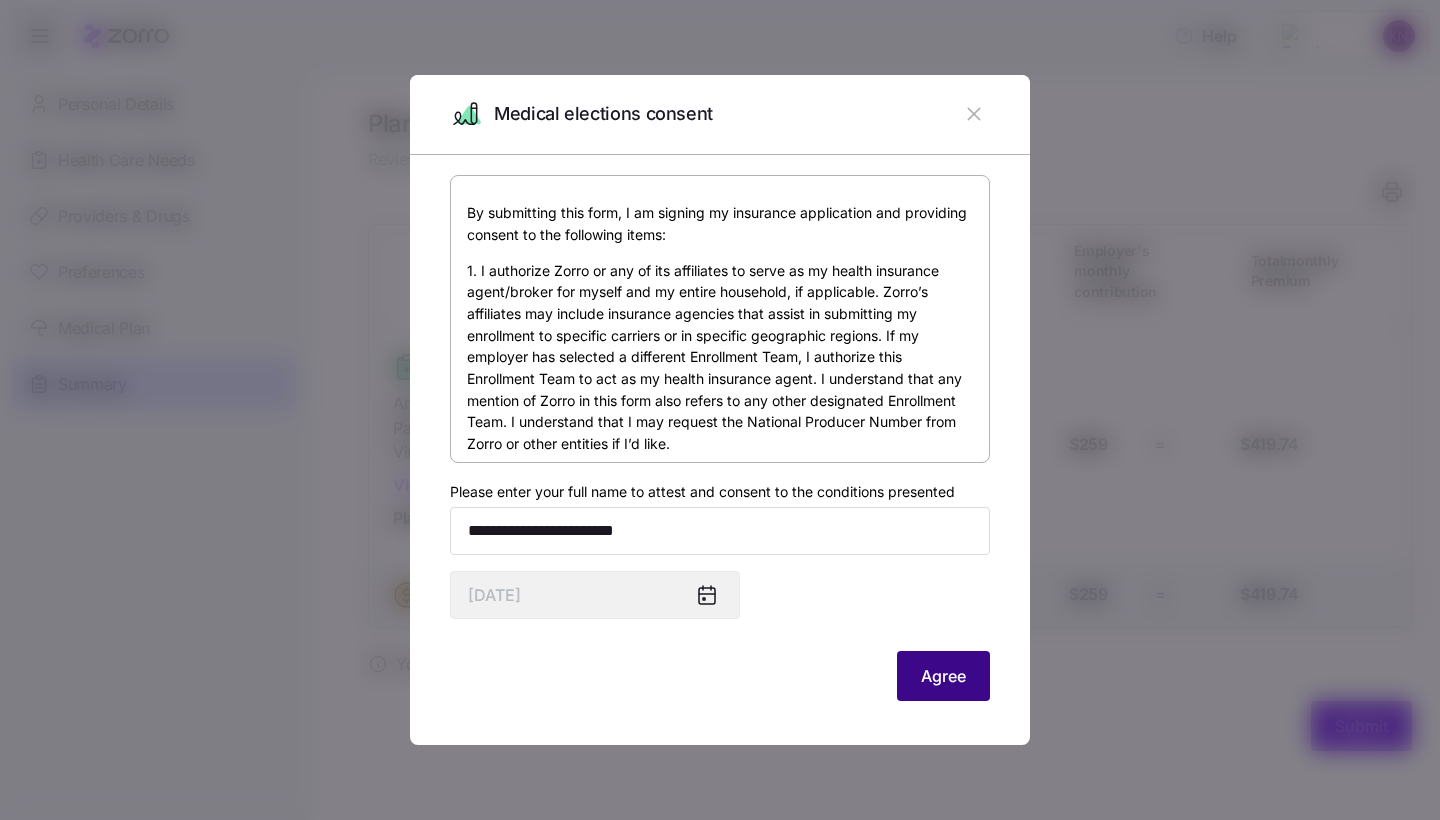click on "Agree" at bounding box center (943, 676) 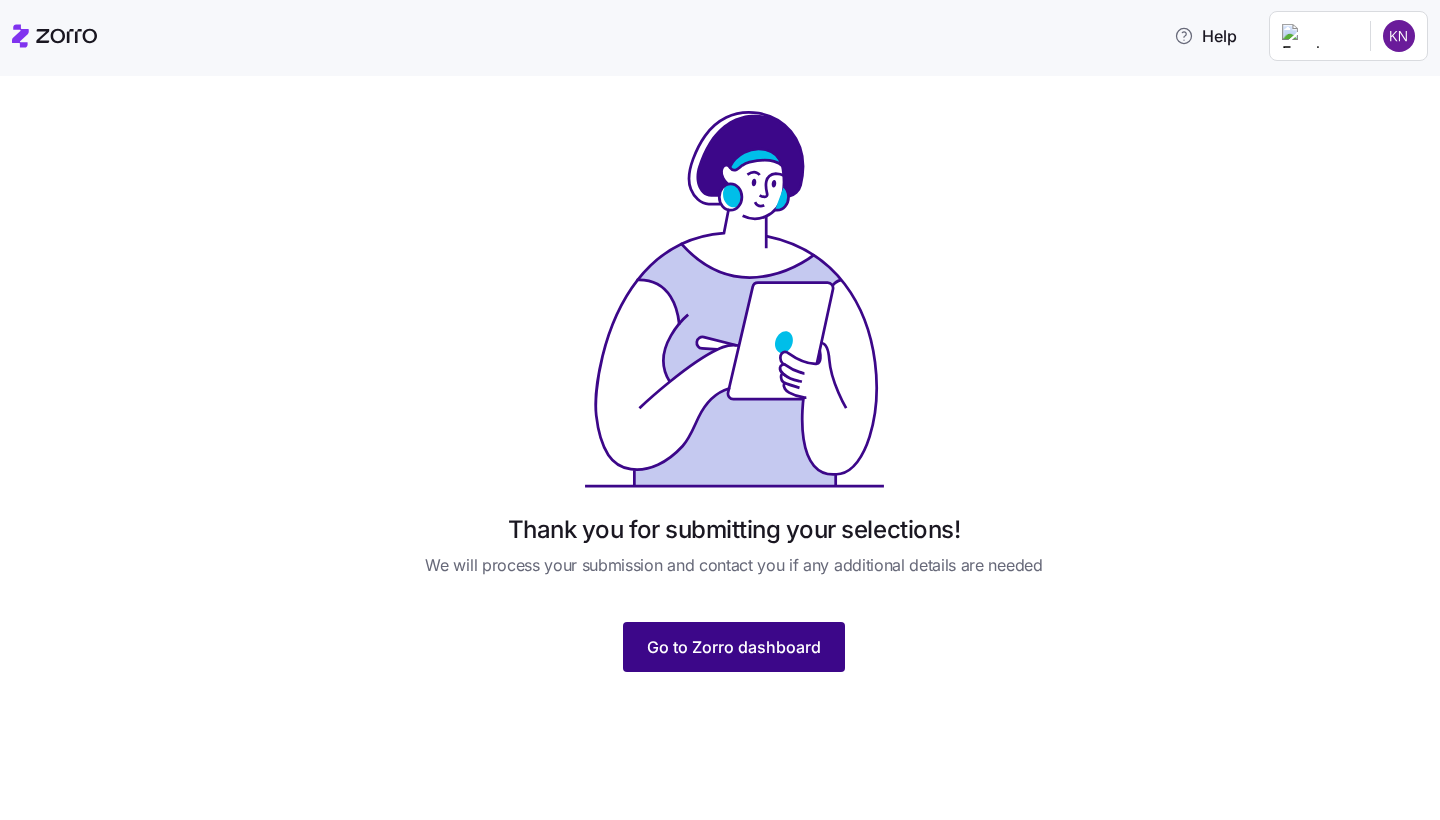 click on "Go to Zorro dashboard" at bounding box center (734, 647) 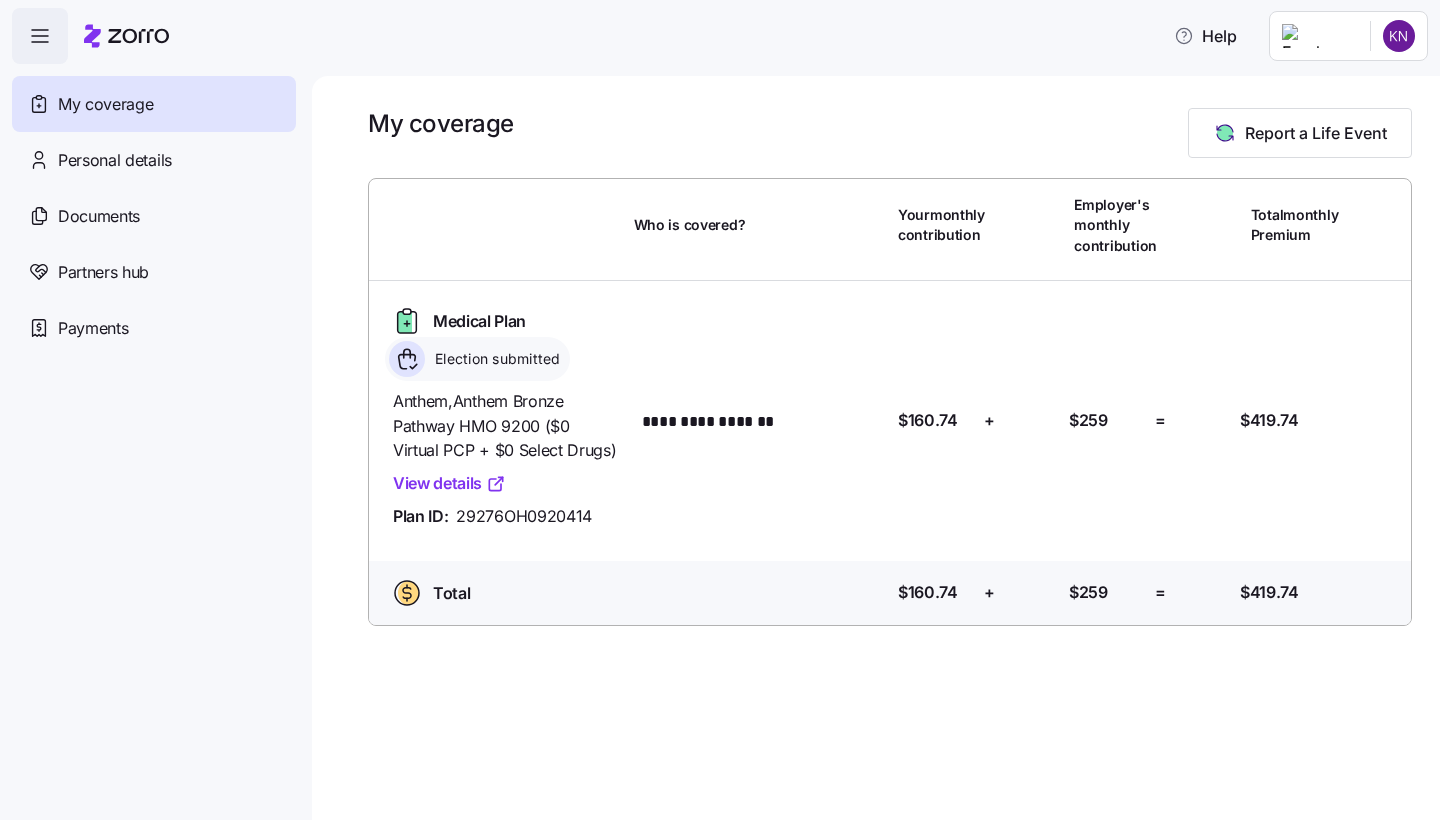 scroll, scrollTop: 0, scrollLeft: 0, axis: both 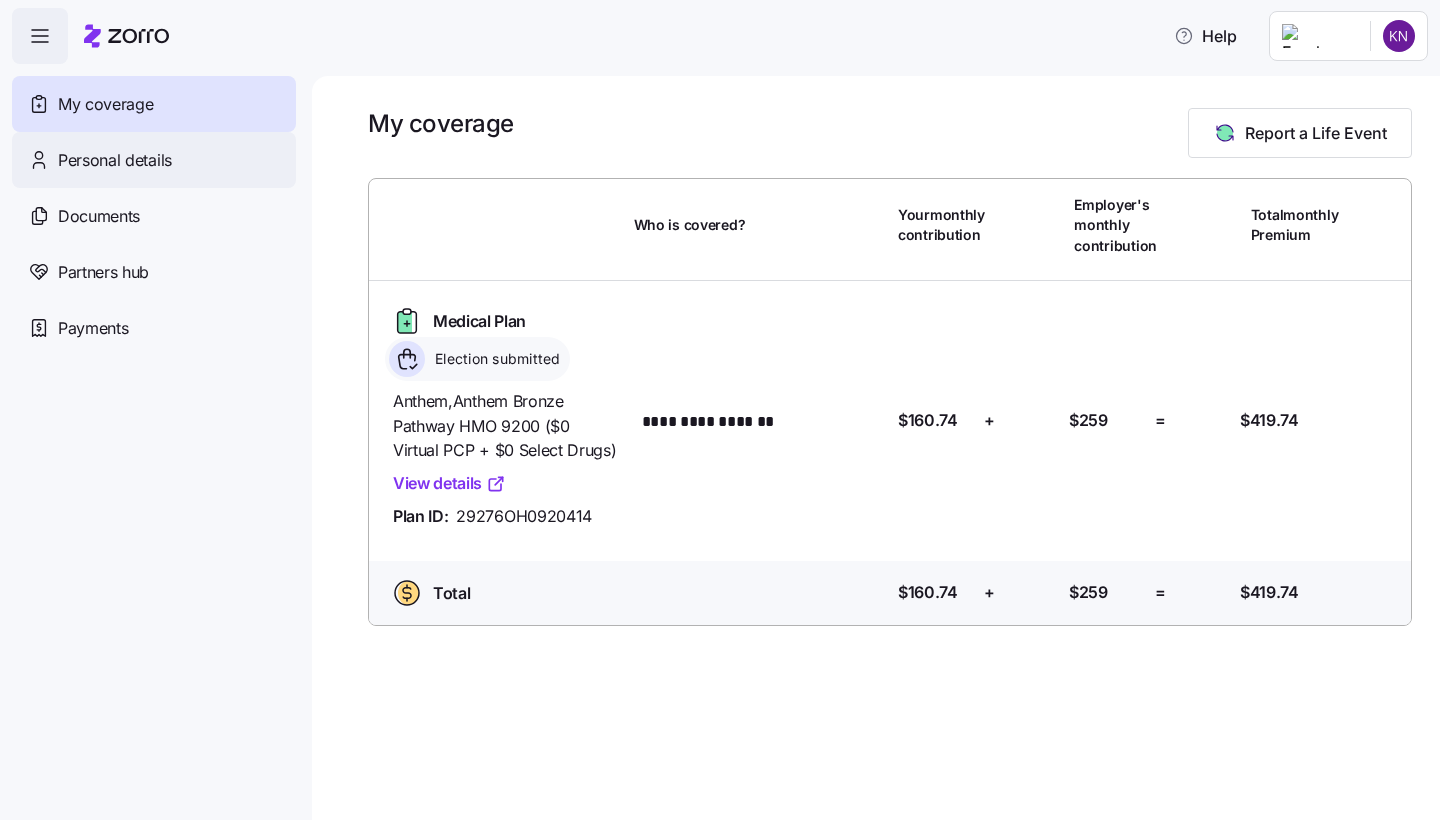 click on "Personal details" at bounding box center [115, 160] 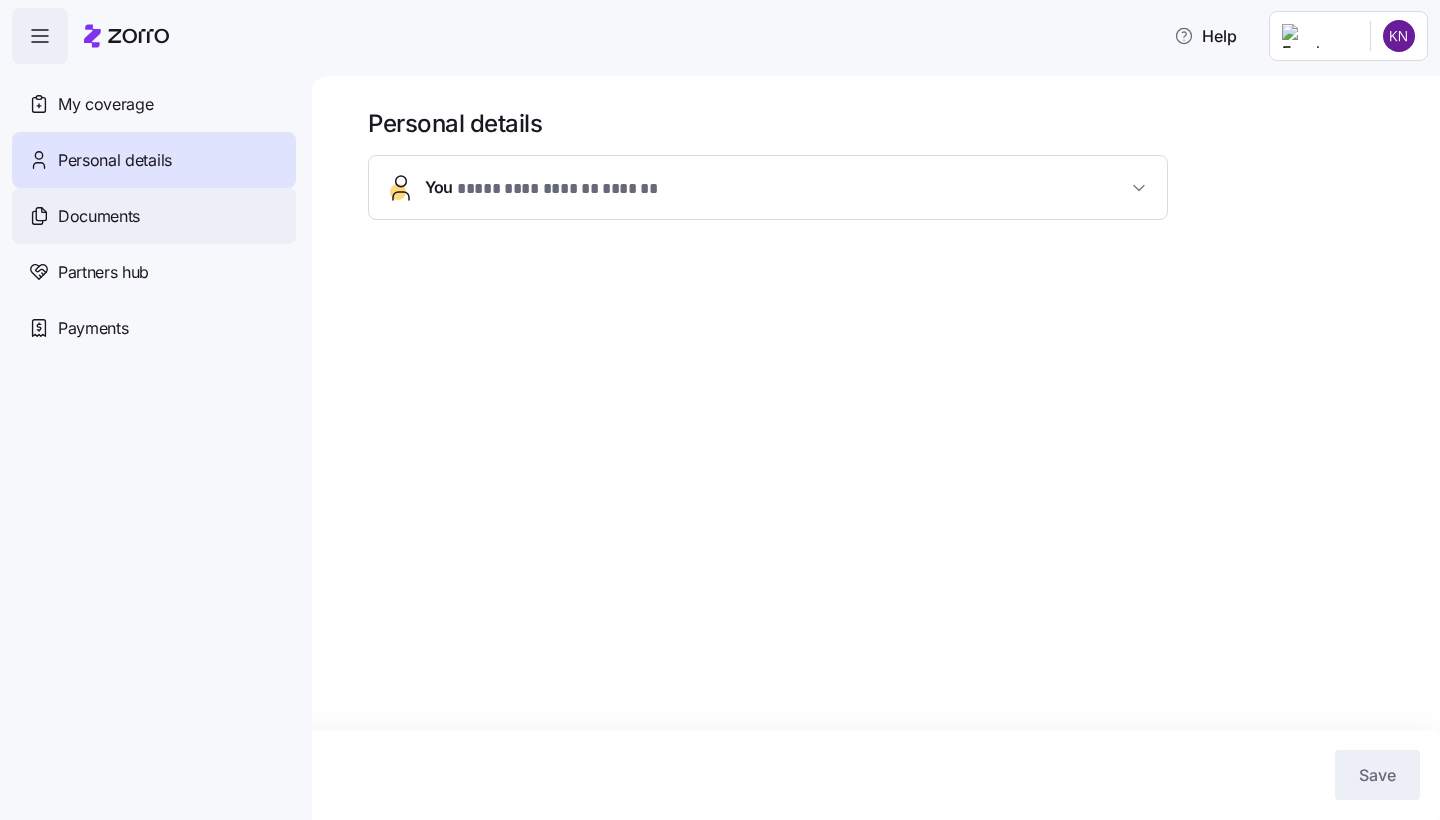 click on "Documents" at bounding box center [99, 216] 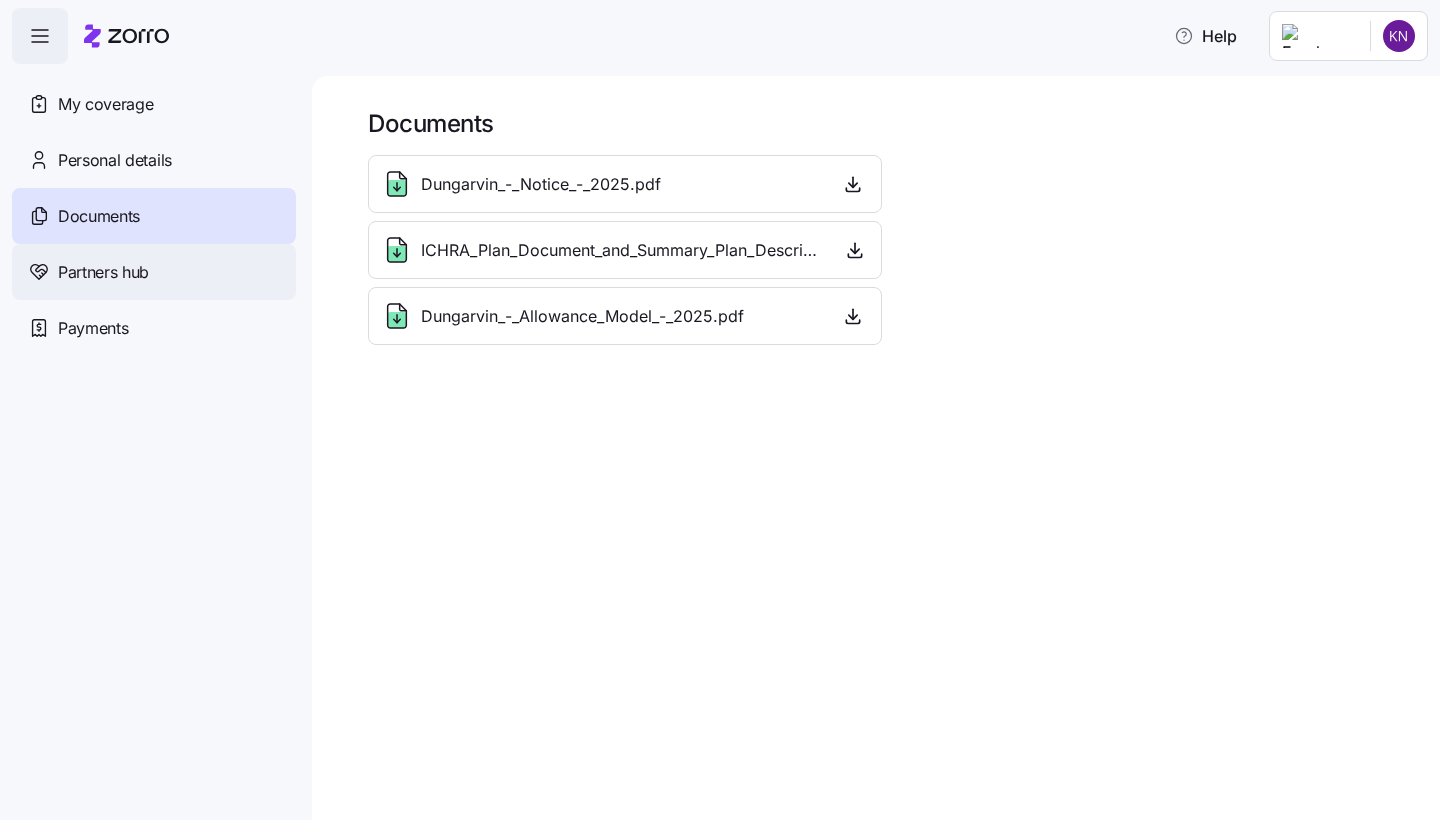click on "Partners hub" at bounding box center [103, 272] 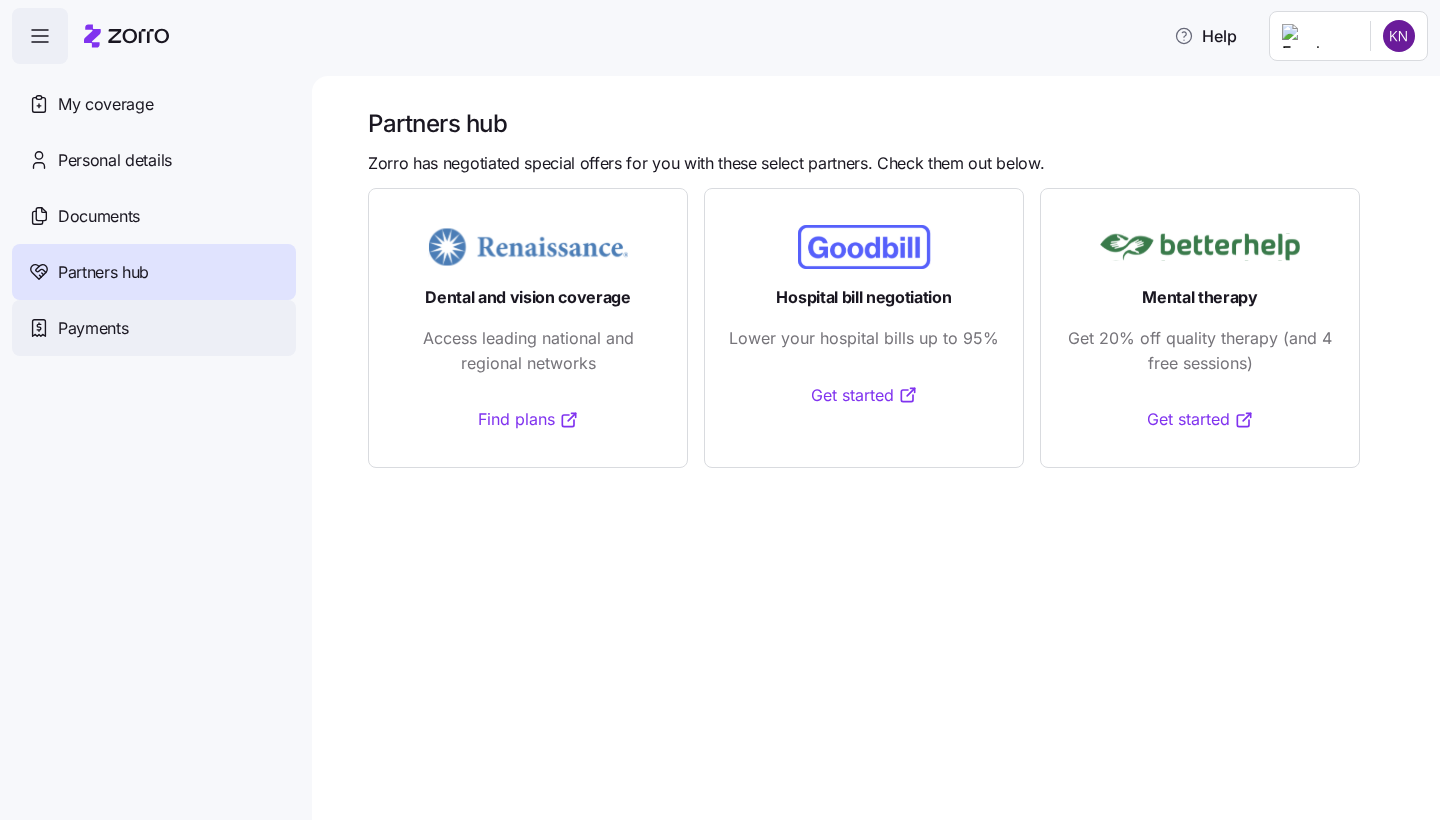 click on "Payments" at bounding box center (93, 328) 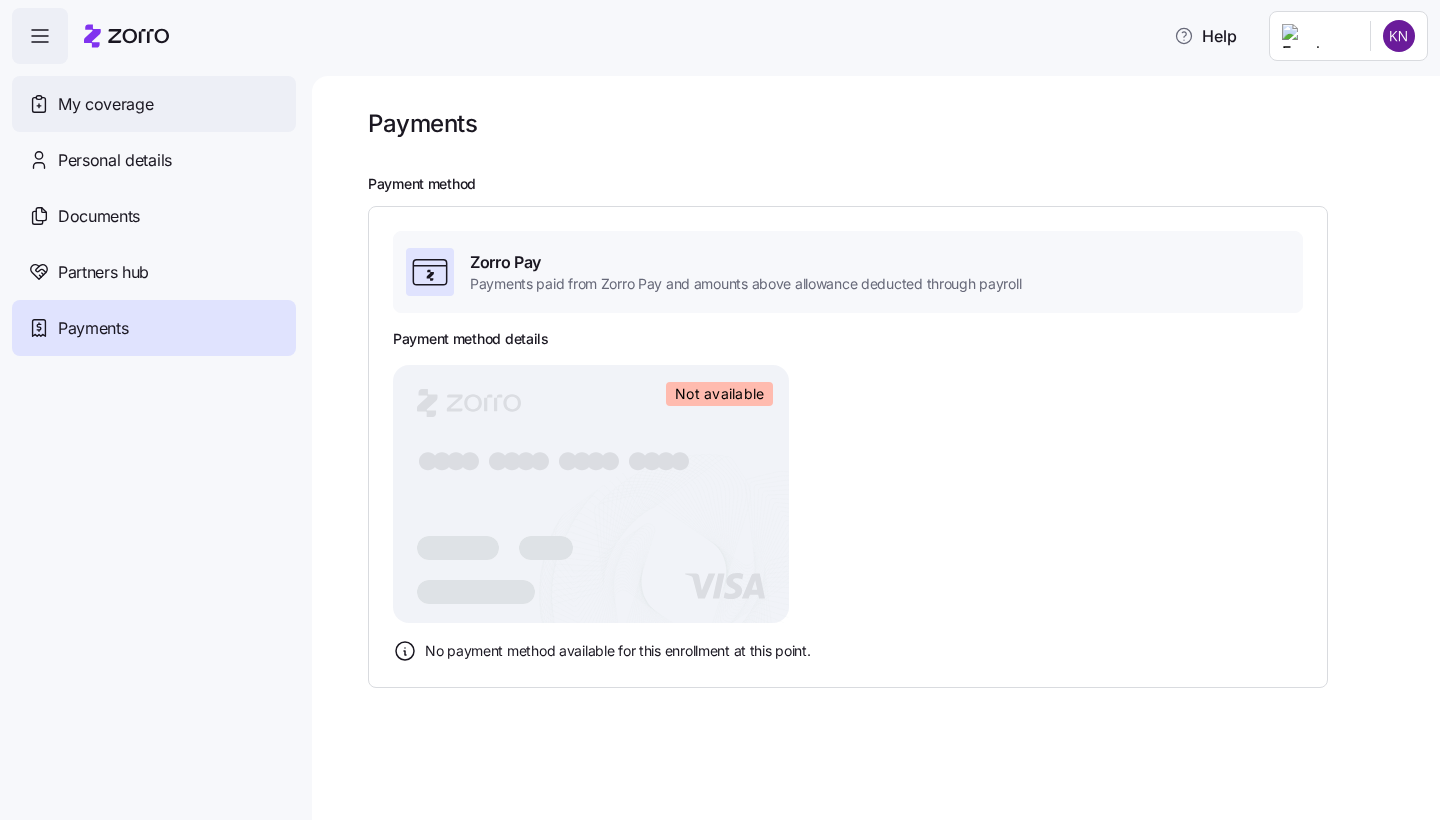 click on "My coverage" at bounding box center [105, 104] 